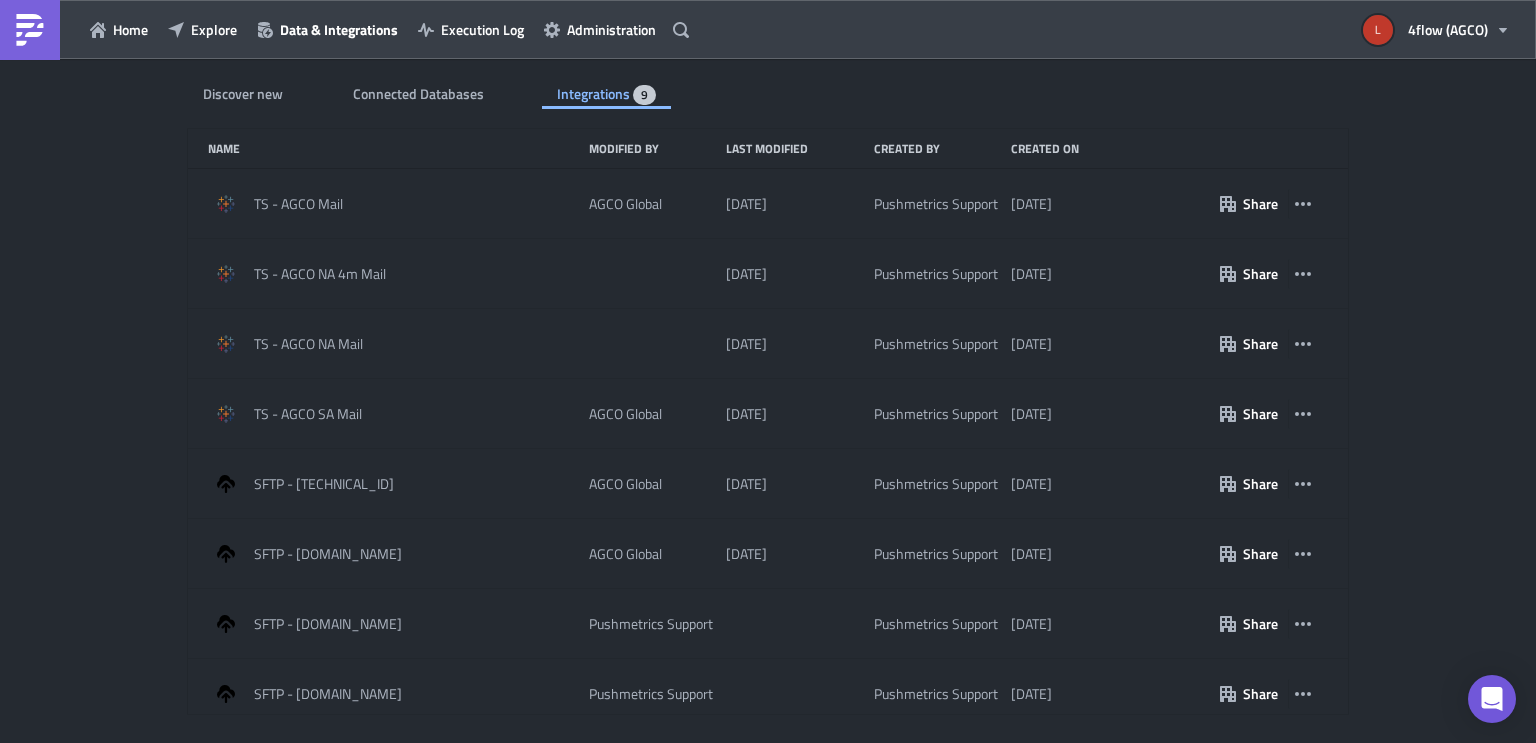 click on "Administration" at bounding box center (611, 29) 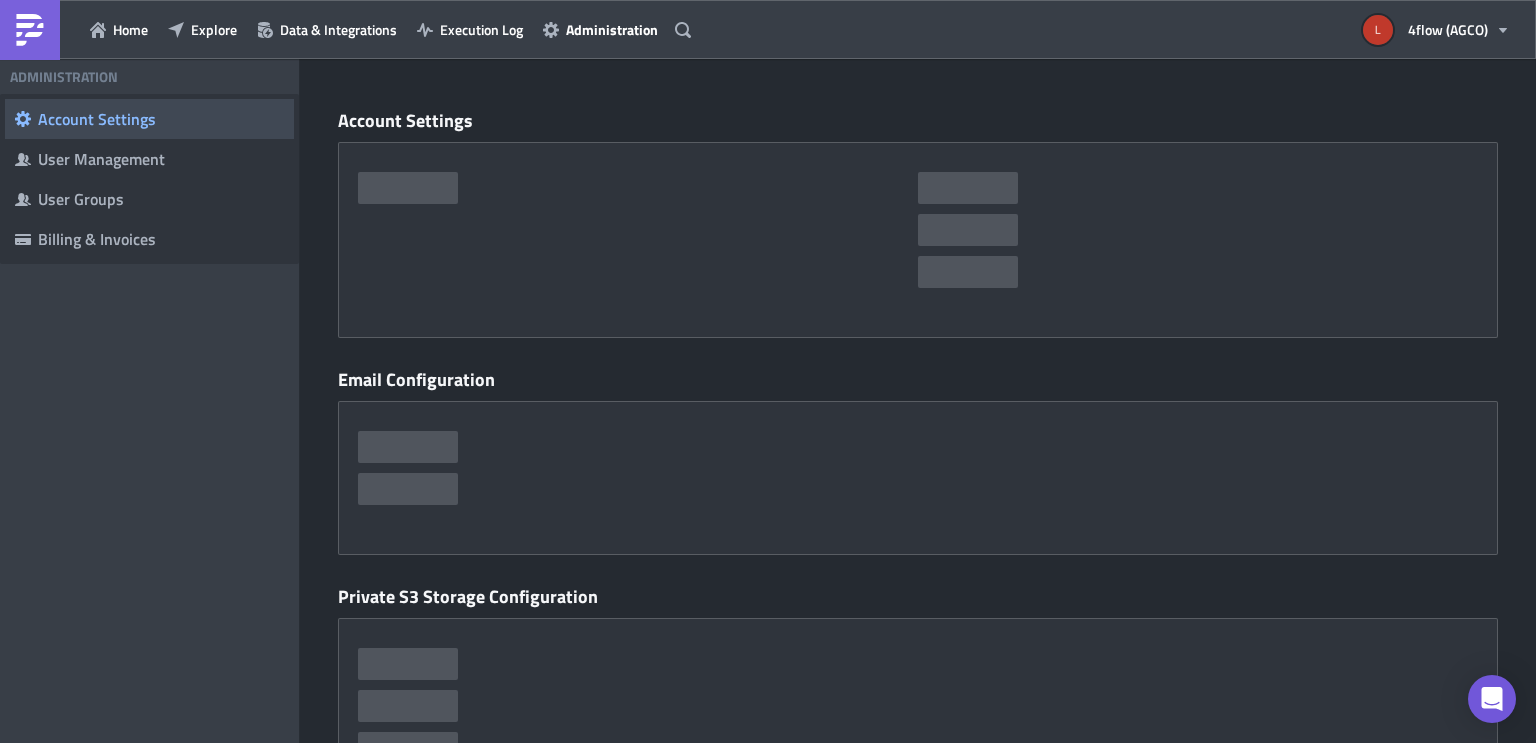 type 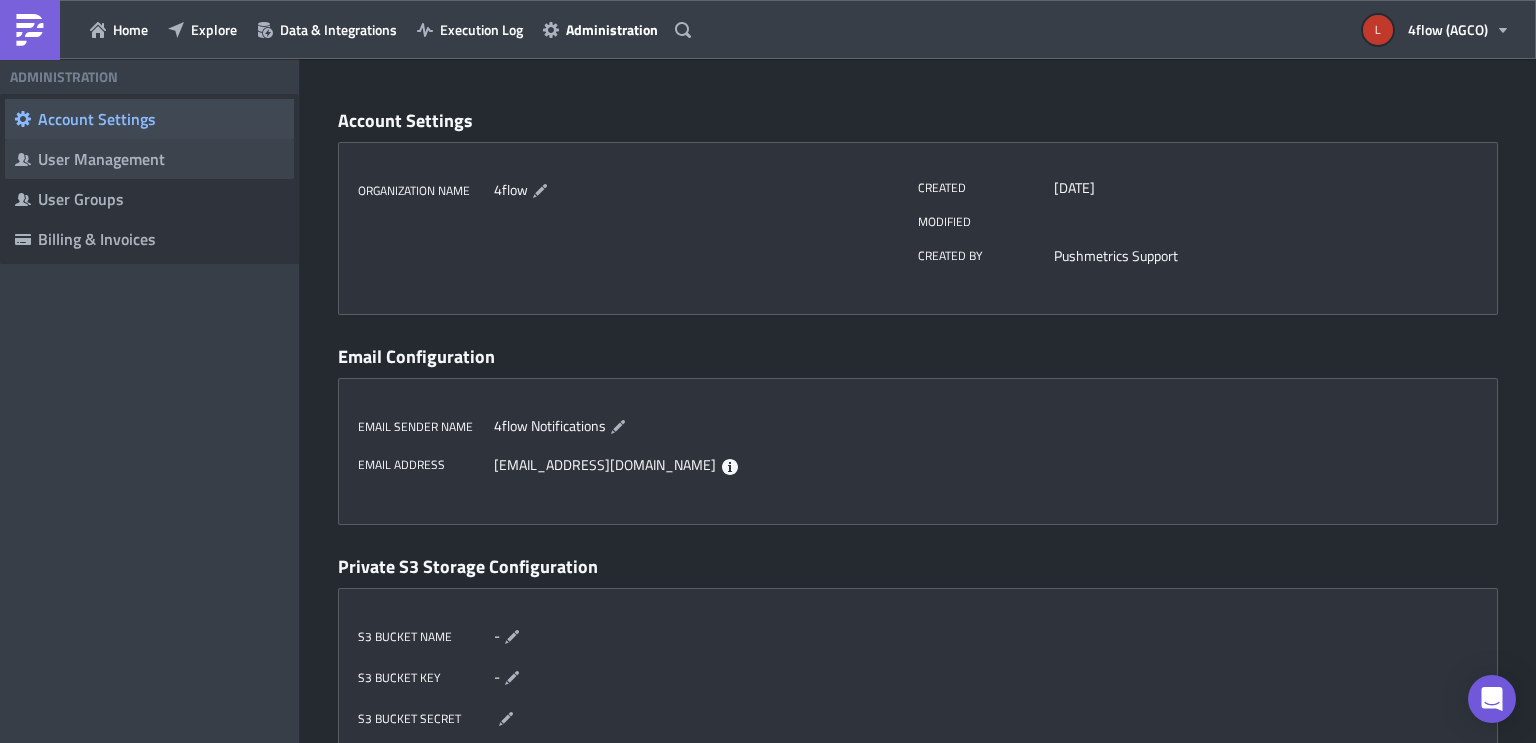 click on "User Management" at bounding box center [161, 159] 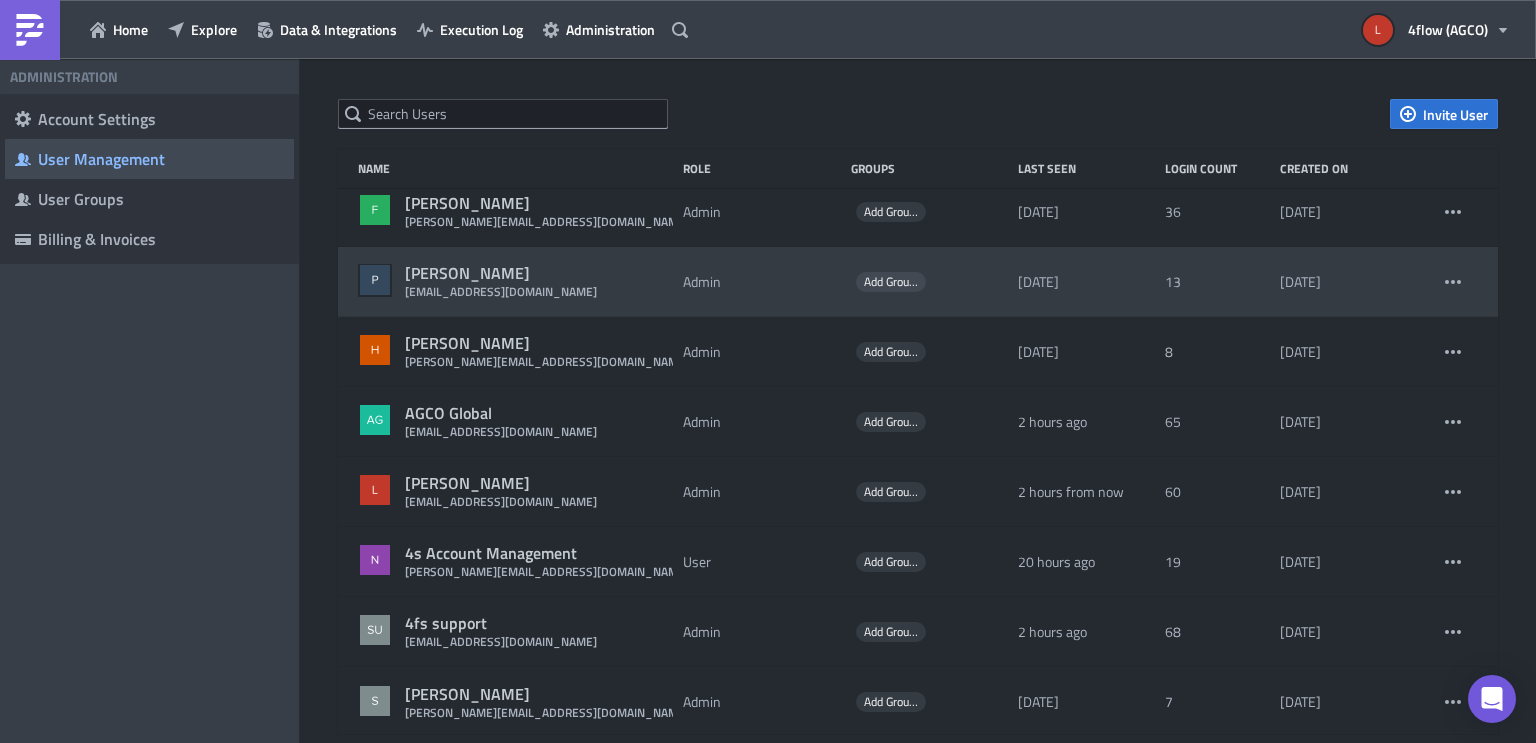 scroll, scrollTop: 84, scrollLeft: 0, axis: vertical 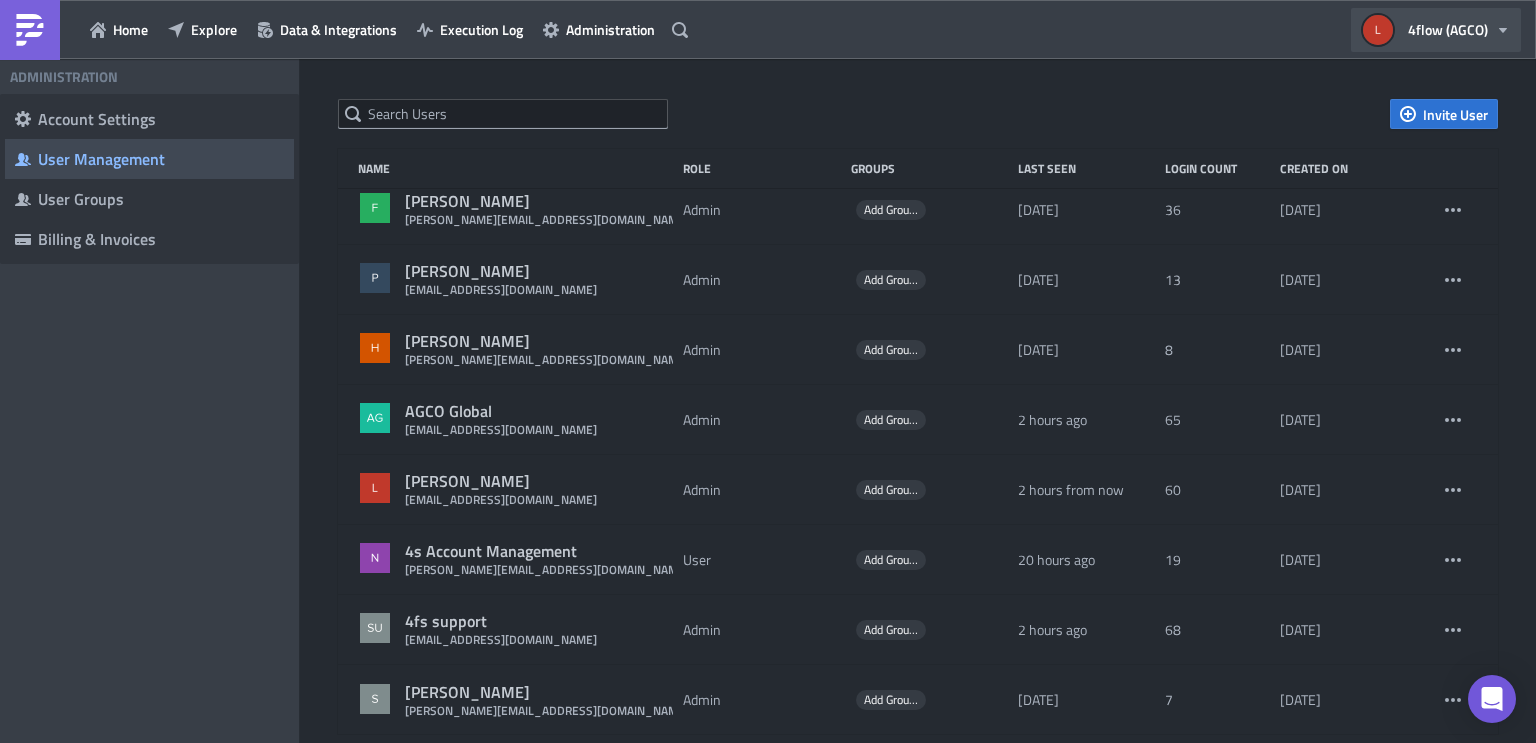 click on "4flow (AGCO)" at bounding box center [1448, 29] 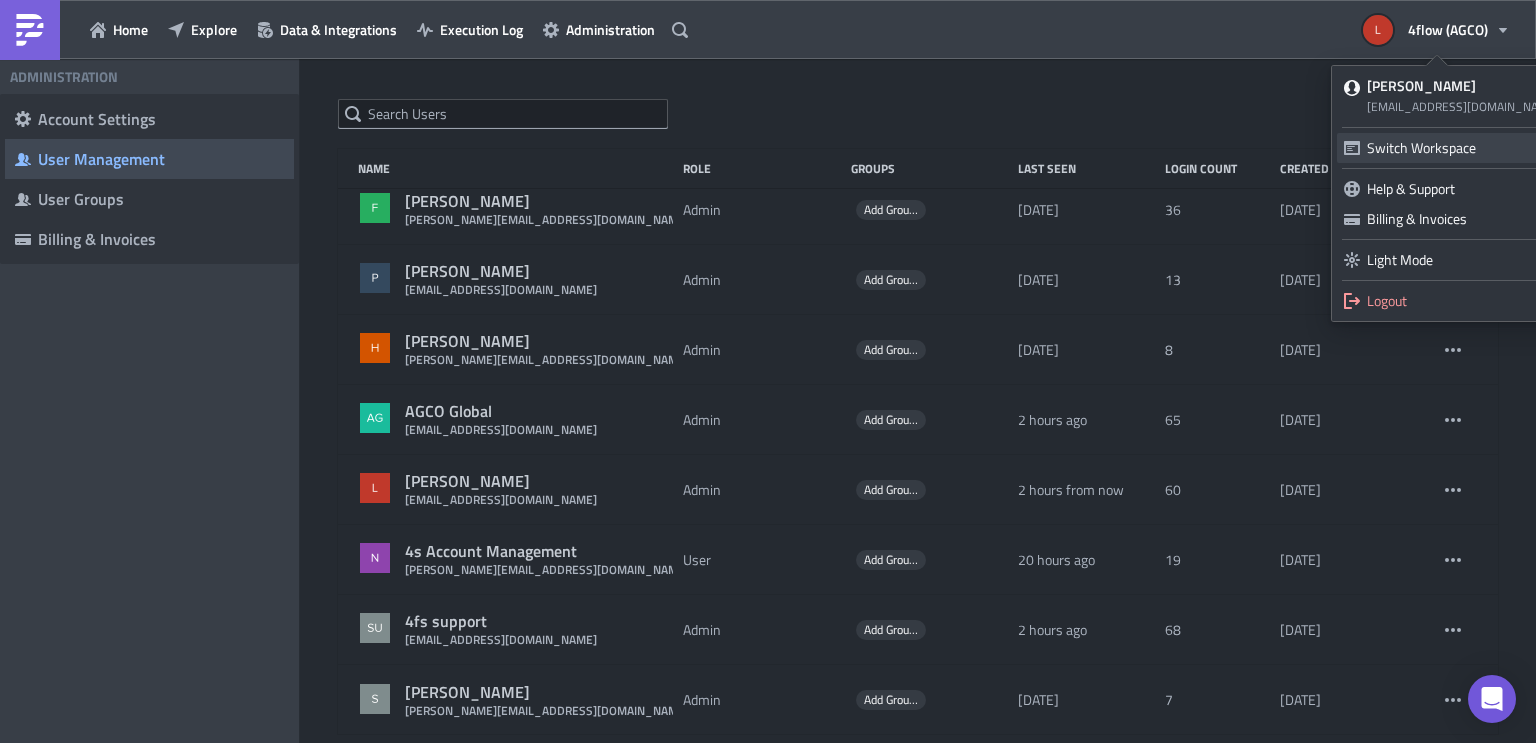 click on "Switch Workspace" at bounding box center (1451, 148) 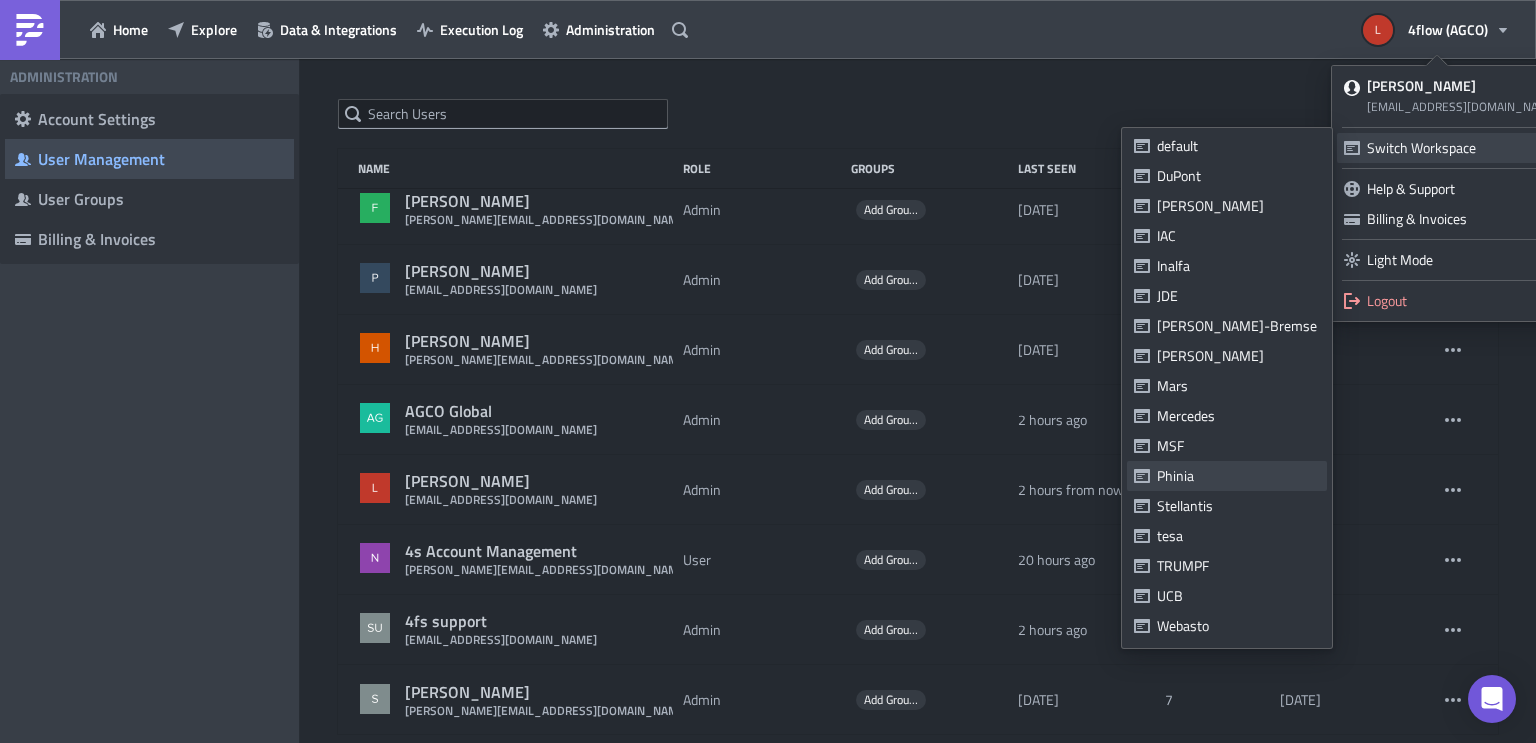 scroll, scrollTop: 240, scrollLeft: 0, axis: vertical 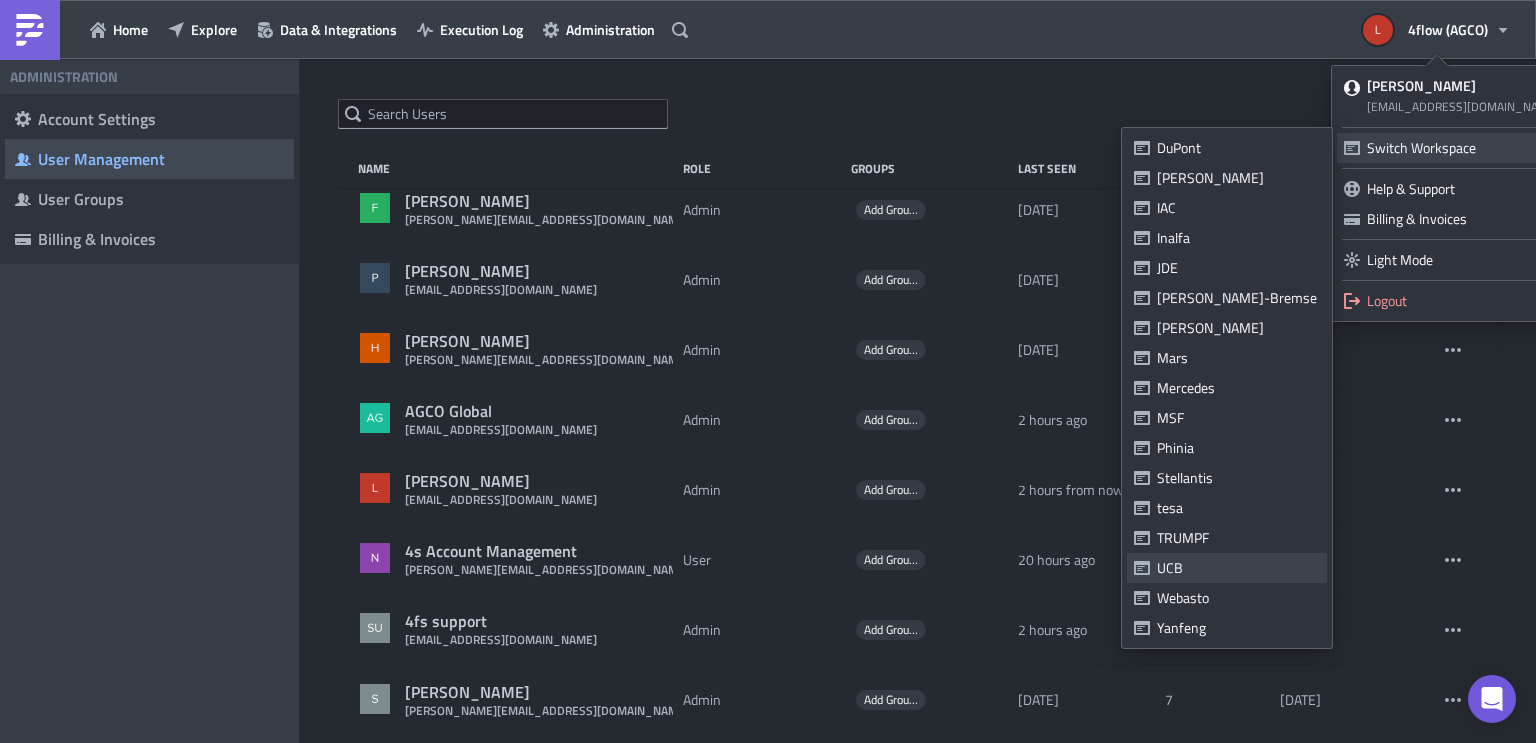 click on "UCB" at bounding box center [1238, 568] 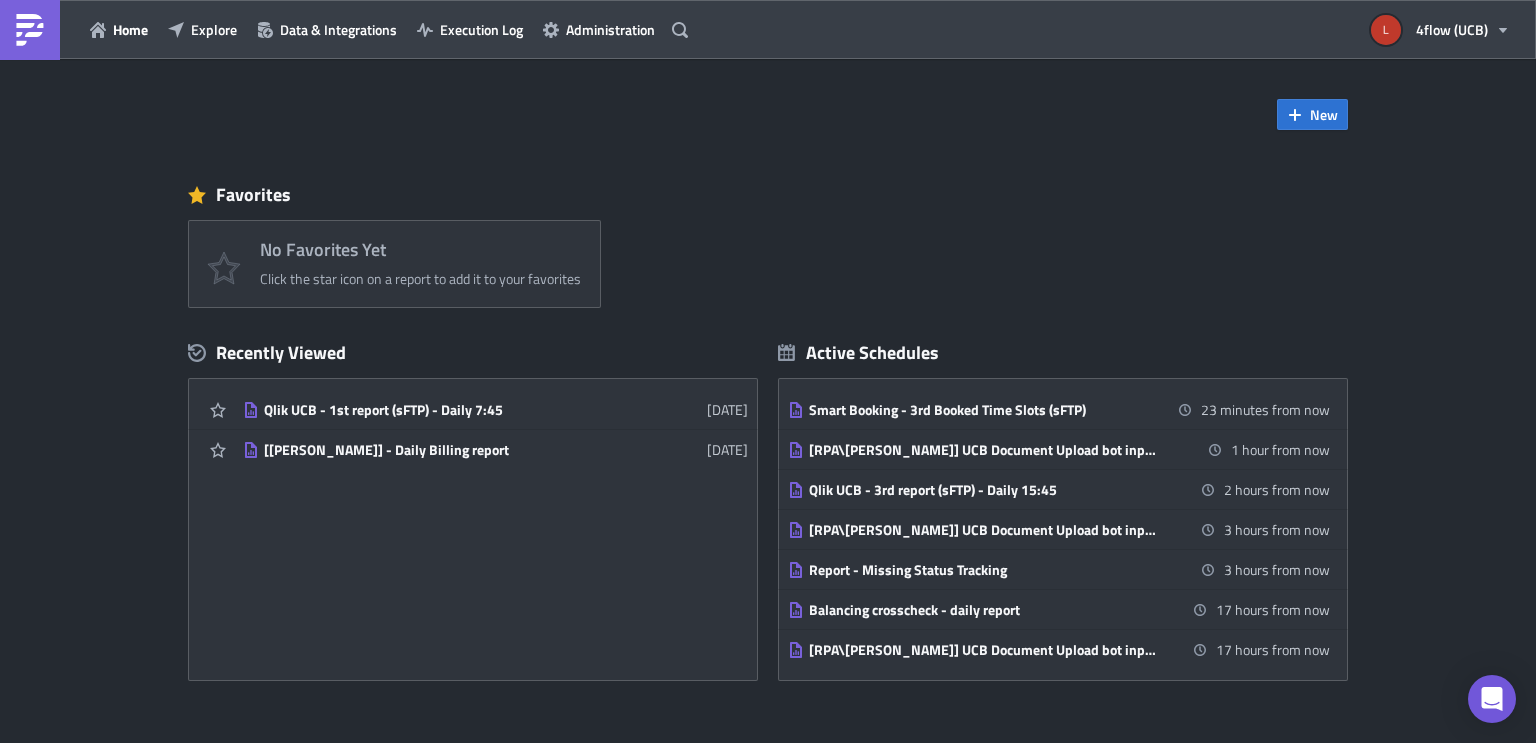scroll, scrollTop: 0, scrollLeft: 0, axis: both 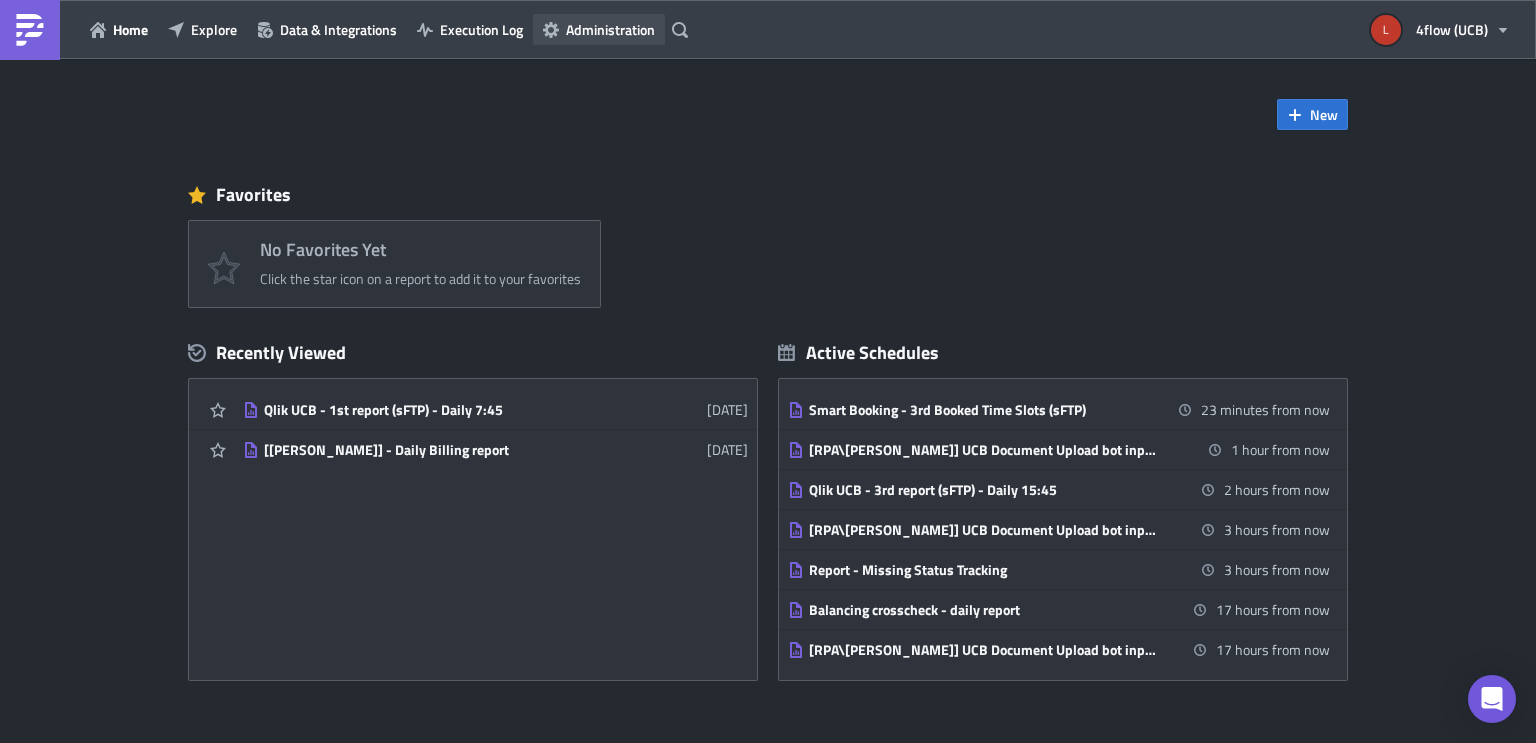 click on "Administration" at bounding box center [610, 29] 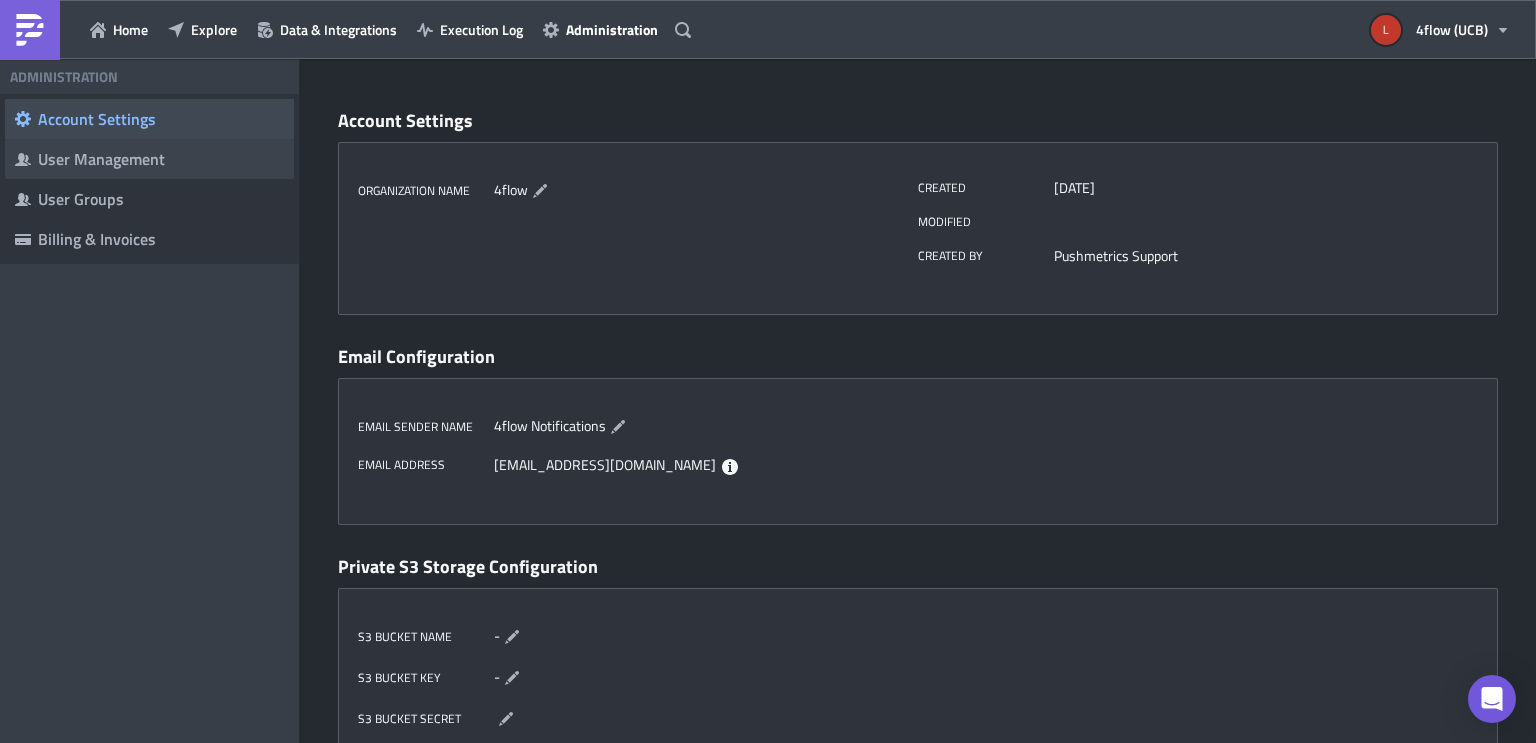 click on "User Management" at bounding box center [161, 159] 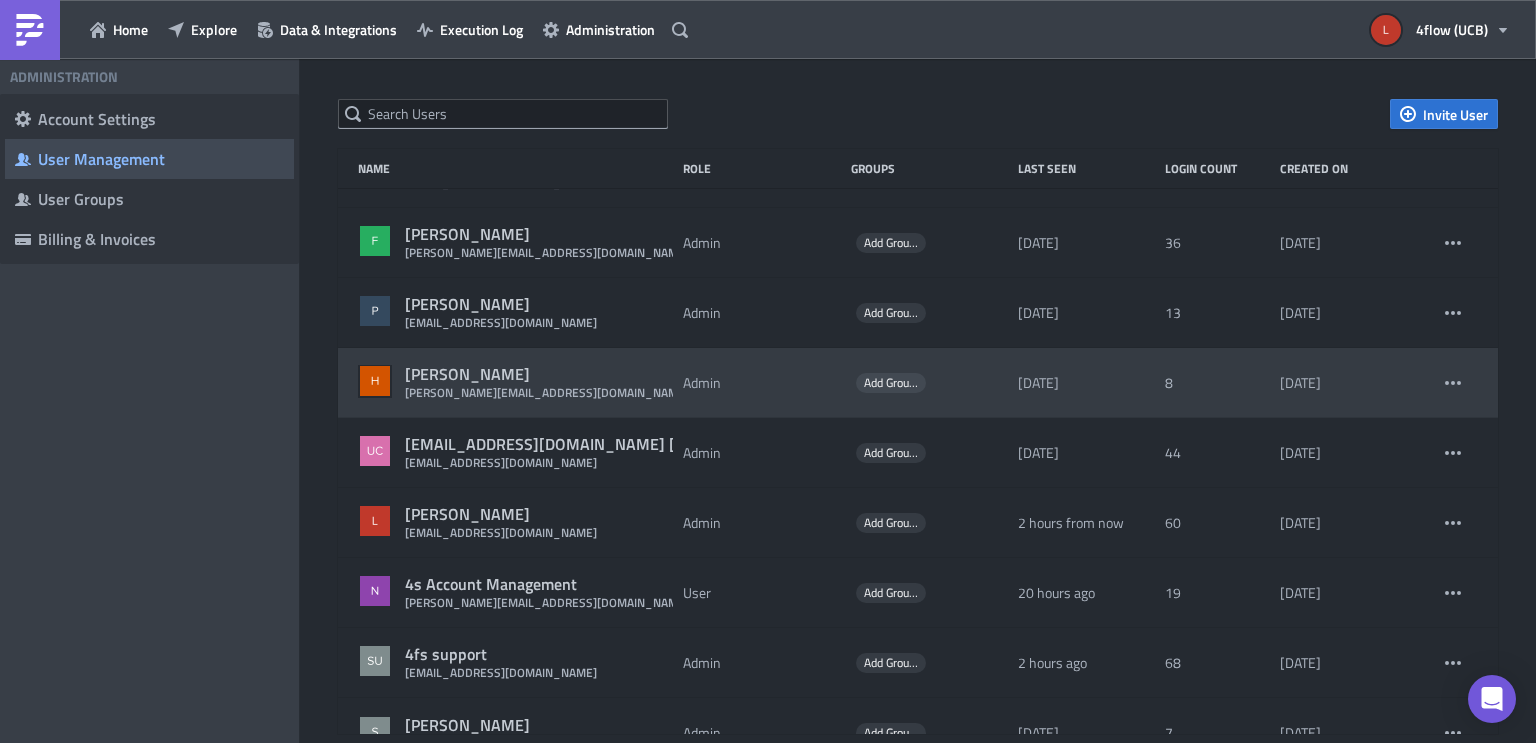 scroll, scrollTop: 84, scrollLeft: 0, axis: vertical 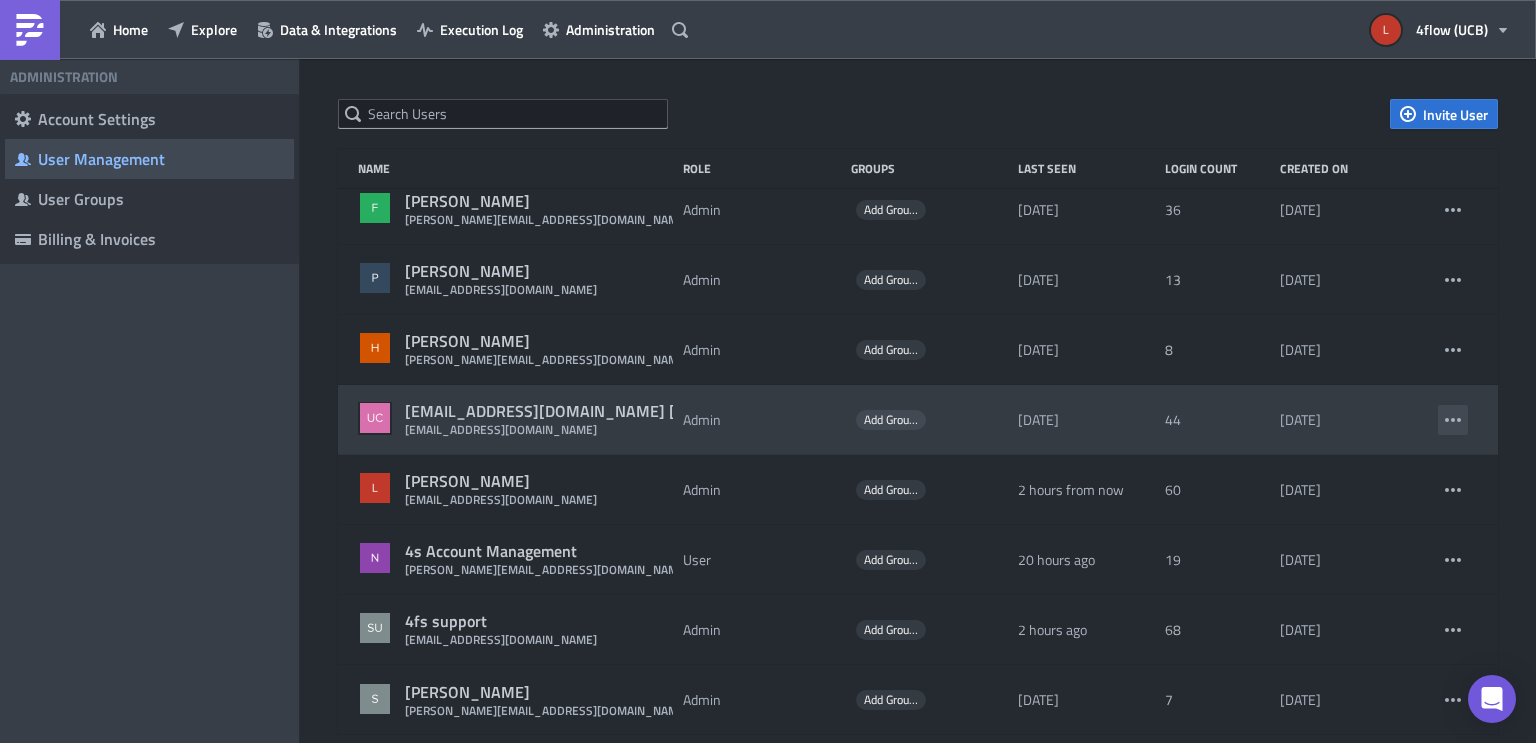 click 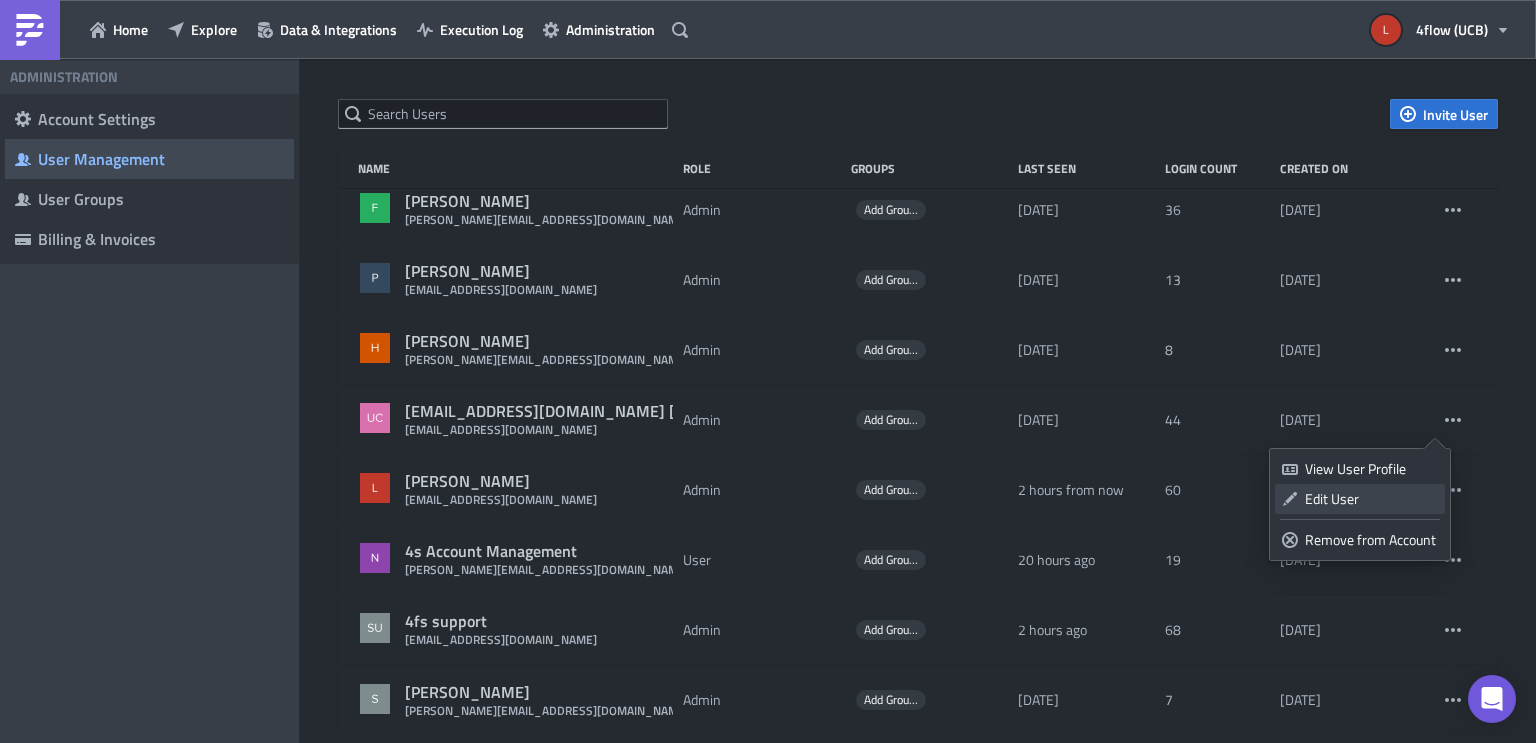 click on "Edit User" at bounding box center [1371, 499] 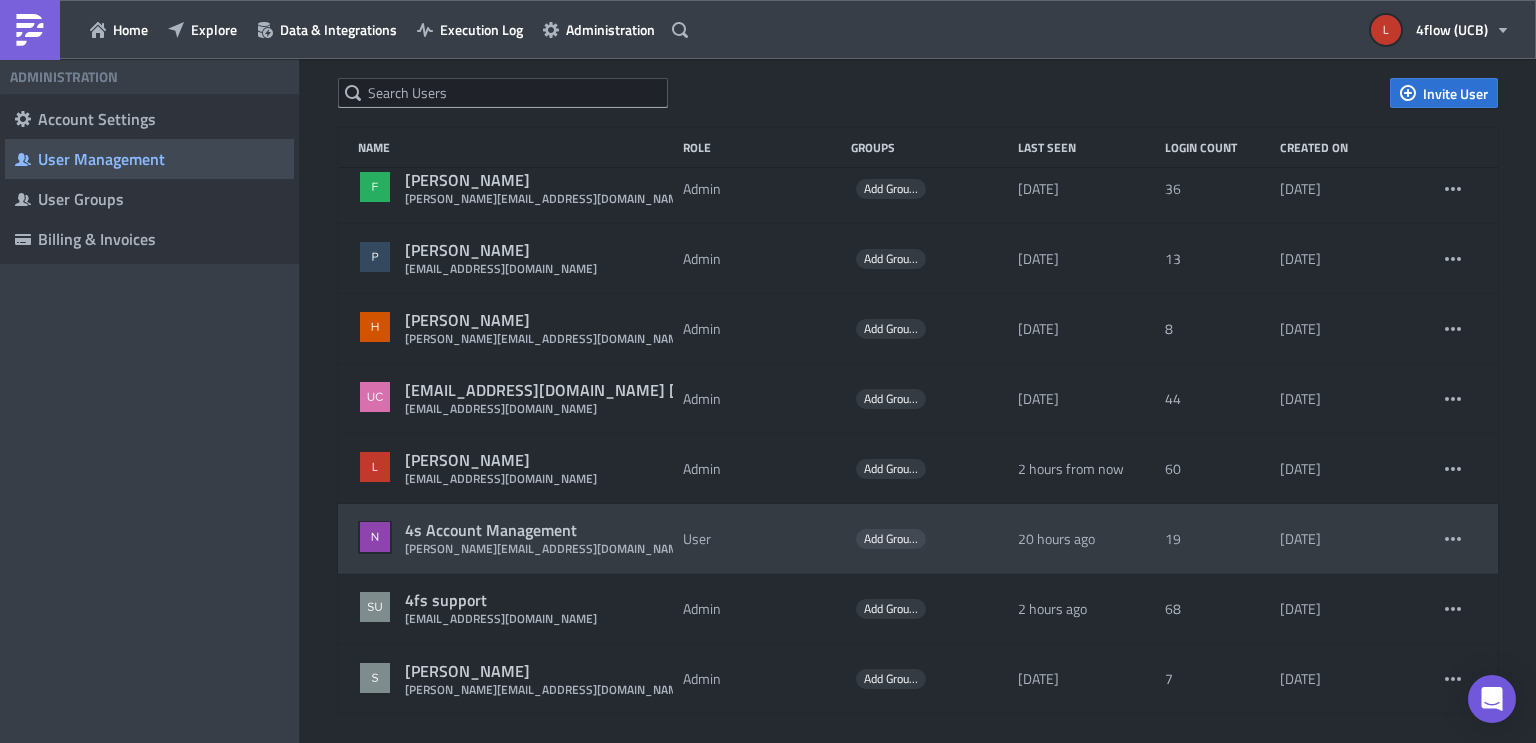 scroll, scrollTop: 28, scrollLeft: 0, axis: vertical 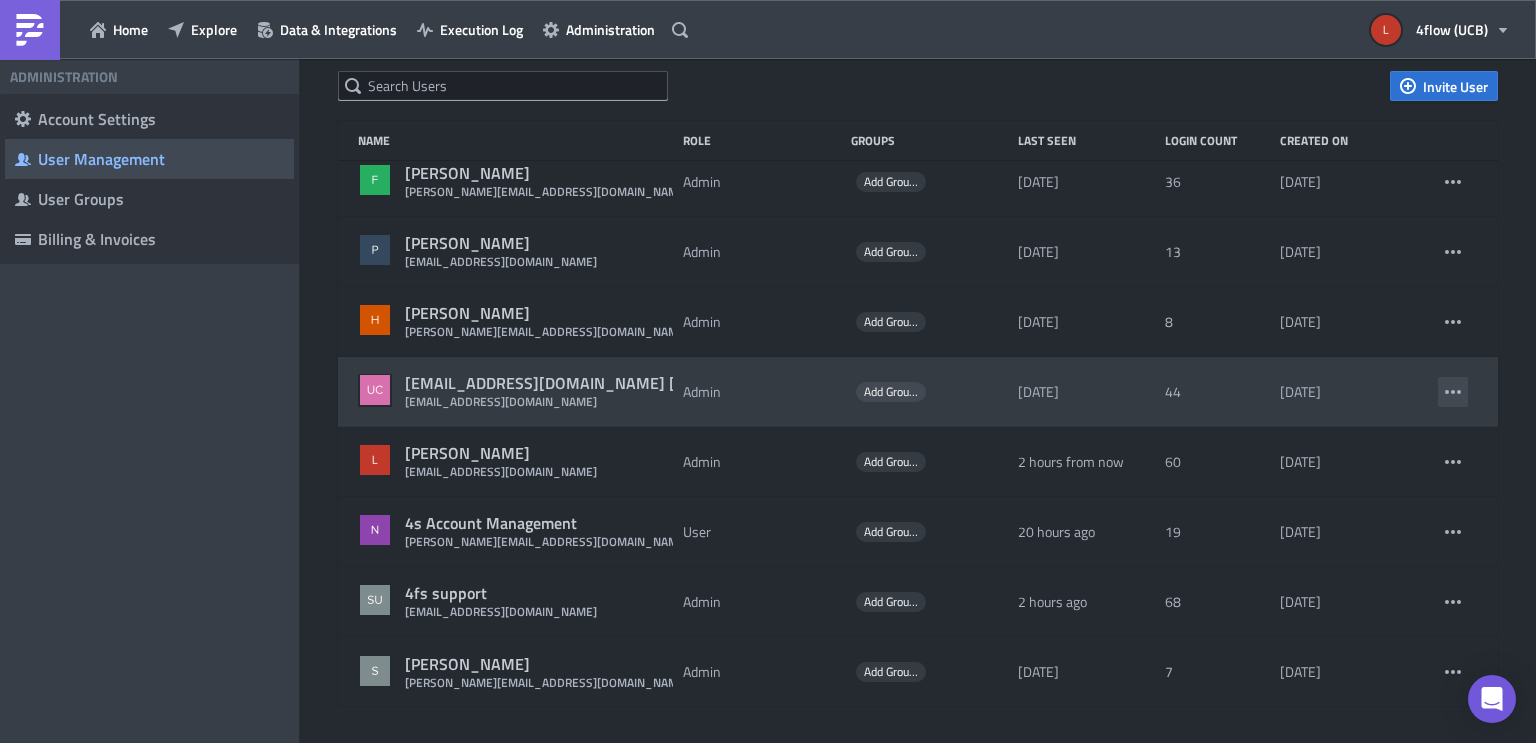 click 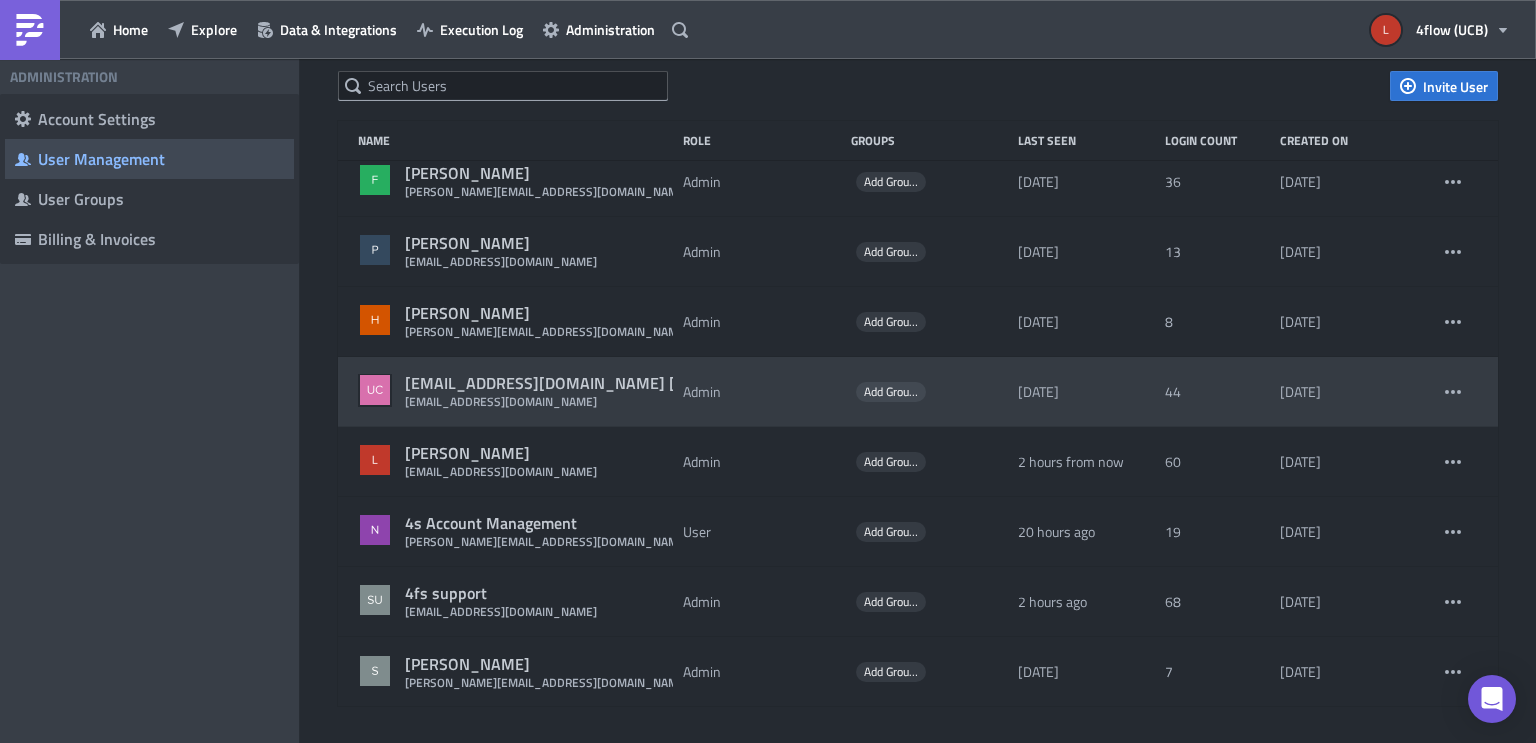 click on "ucb_execution@4flow-service.com ucb_execution@4flow-service.com" at bounding box center [667, 383] 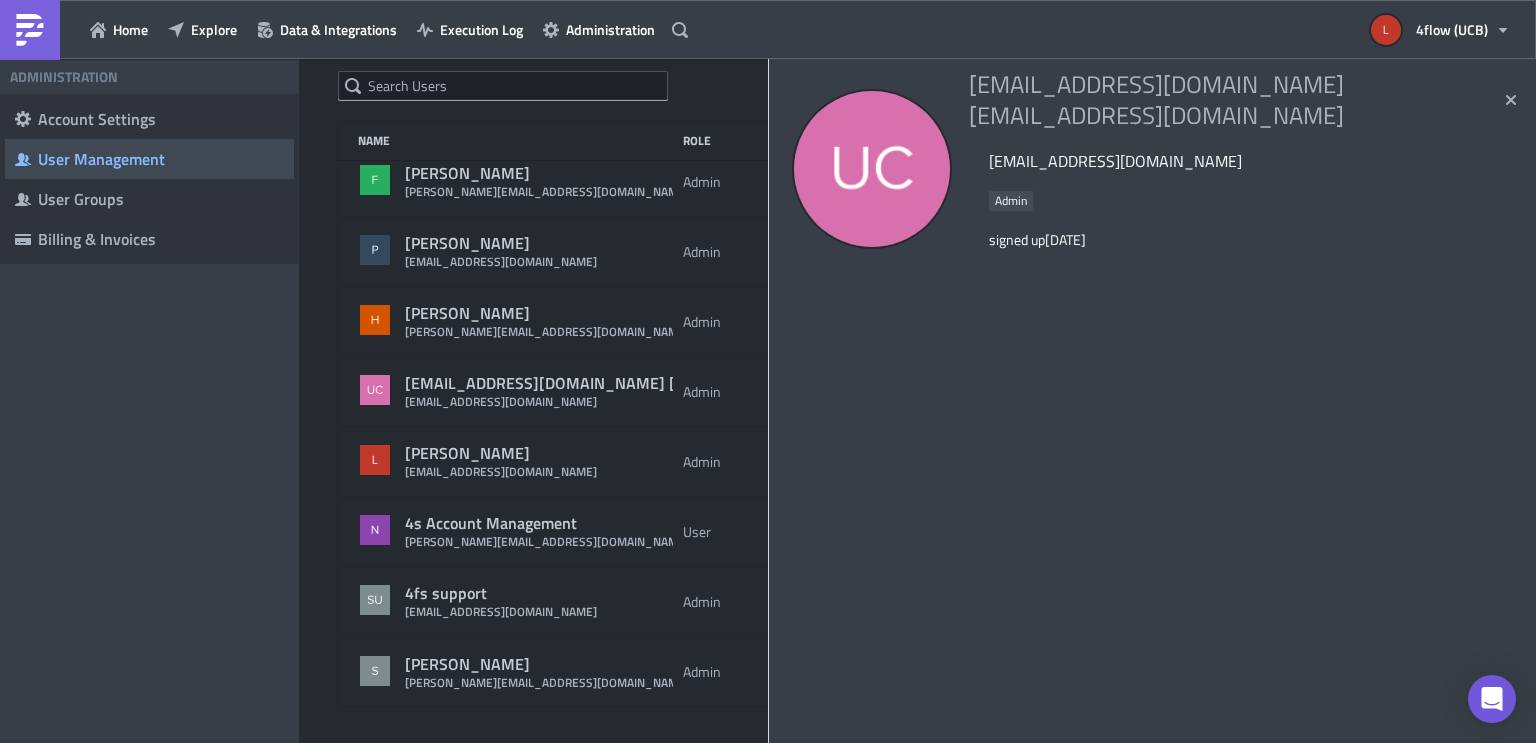 drag, startPoint x: 1174, startPoint y: 156, endPoint x: 957, endPoint y: 157, distance: 217.0023 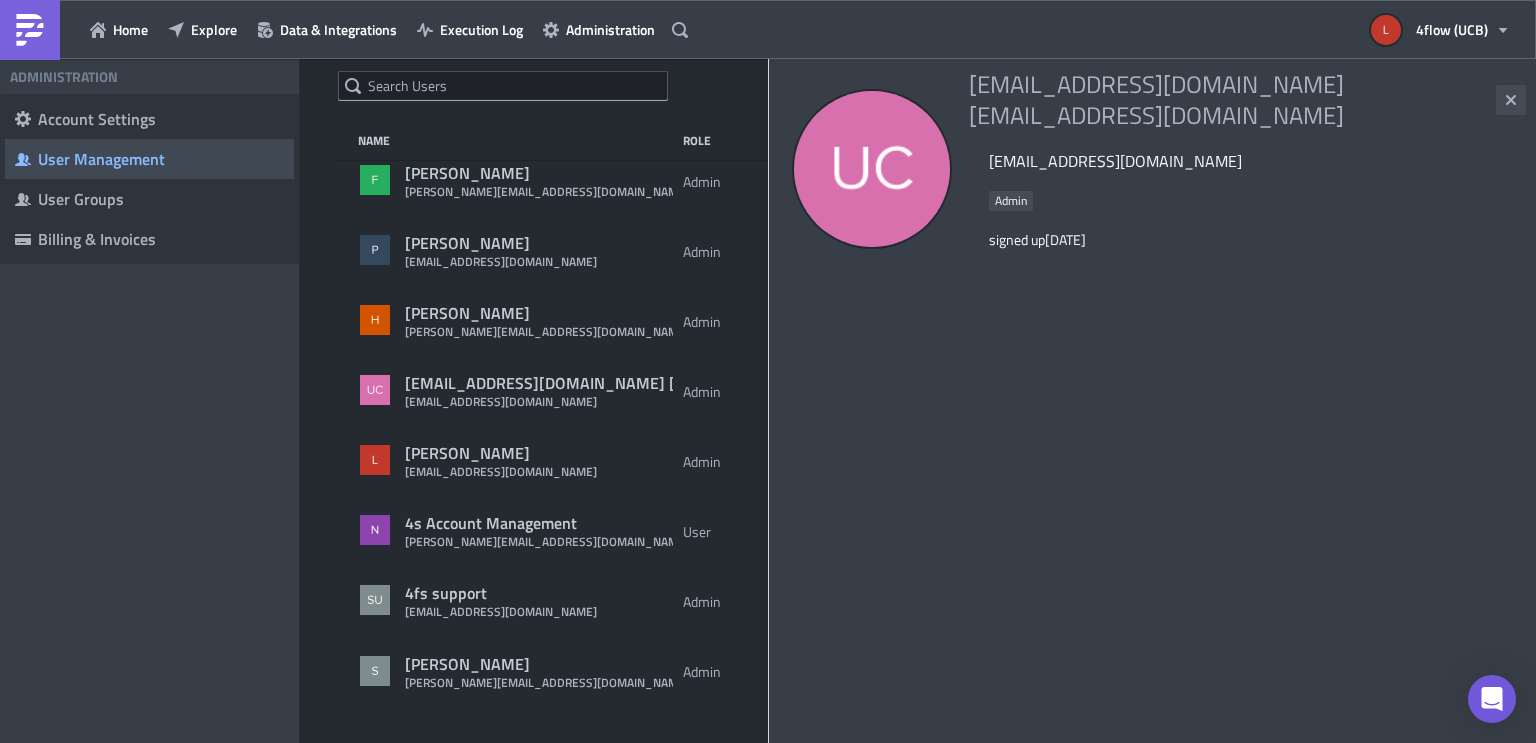 click at bounding box center [1511, 100] 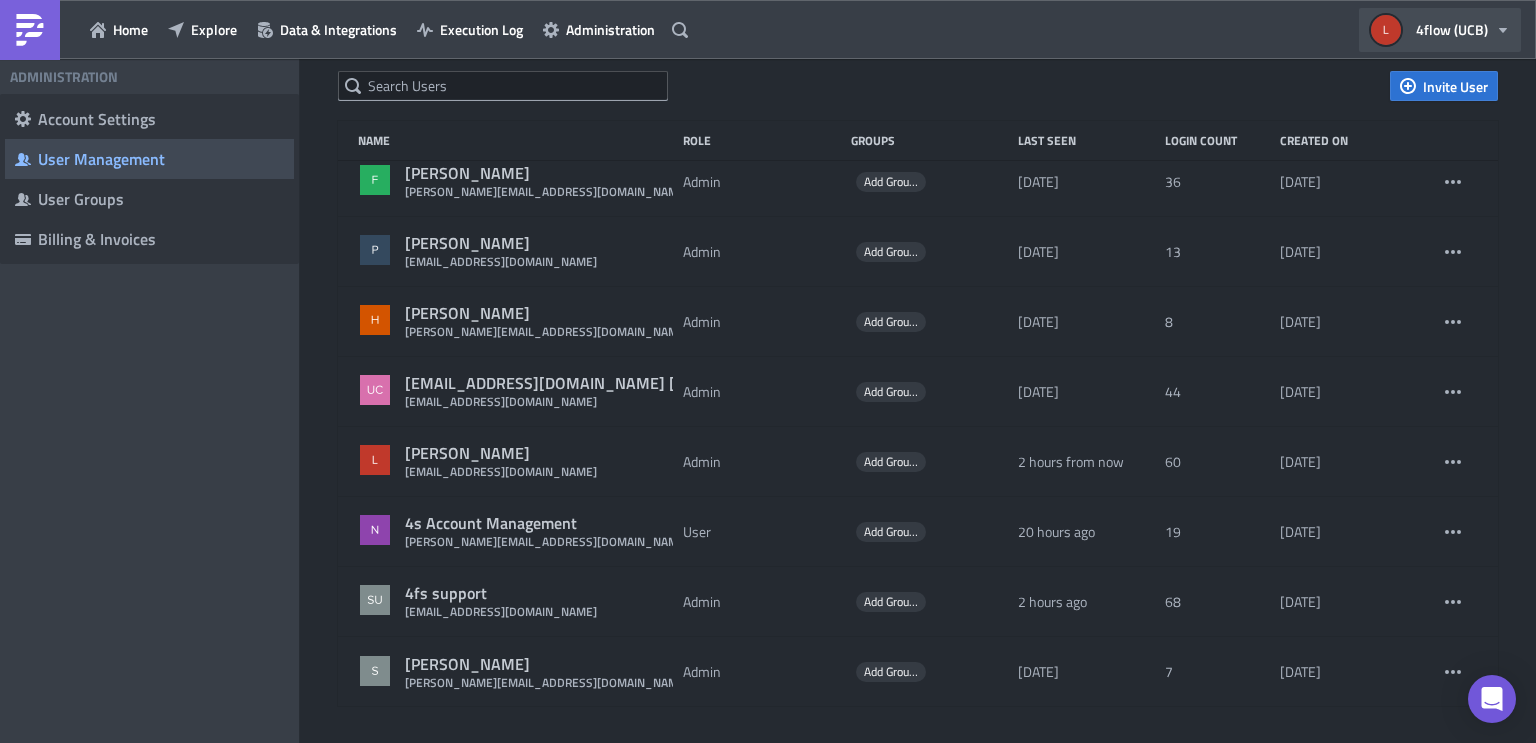 click on "4flow (UCB)" at bounding box center (1440, 30) 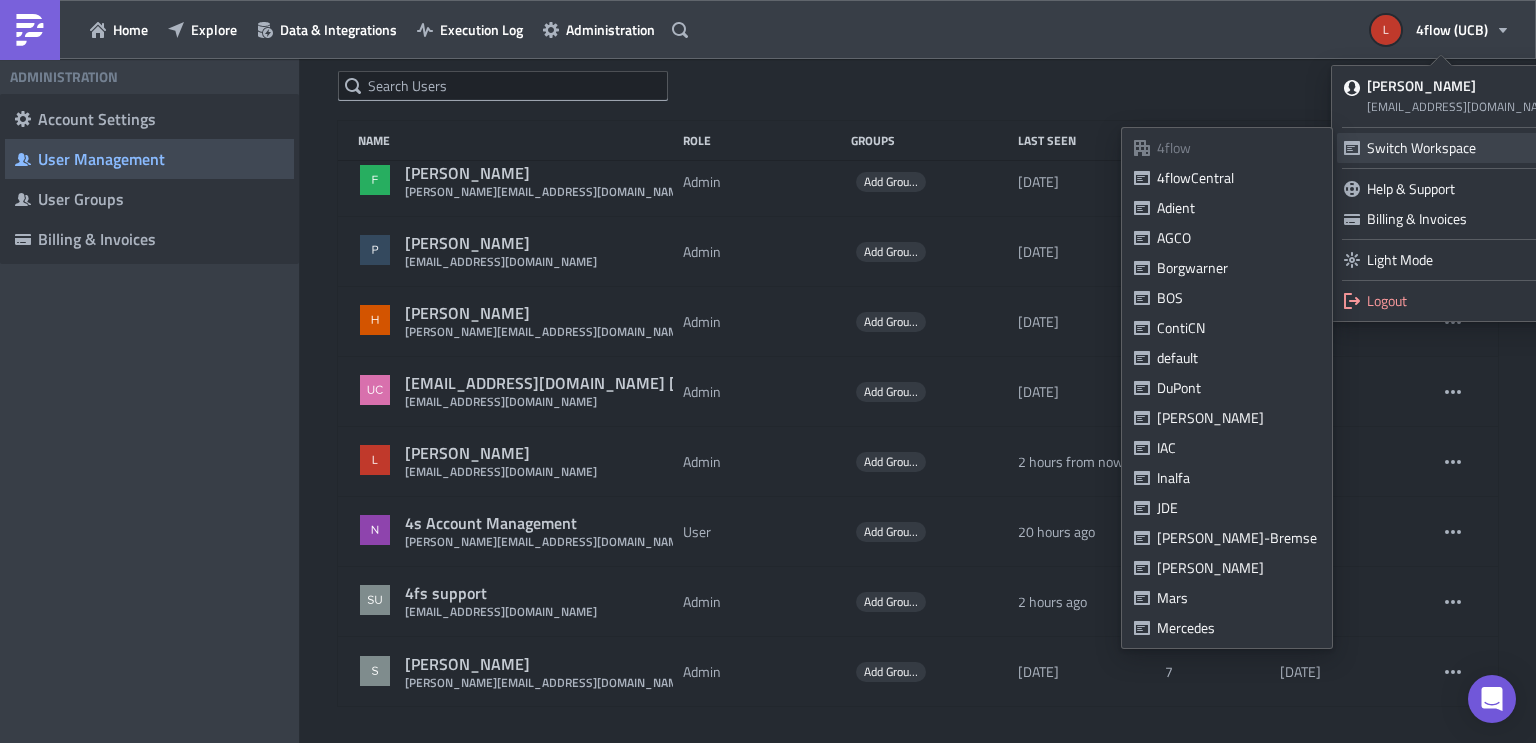 click on "Switch Workspace" at bounding box center [1451, 148] 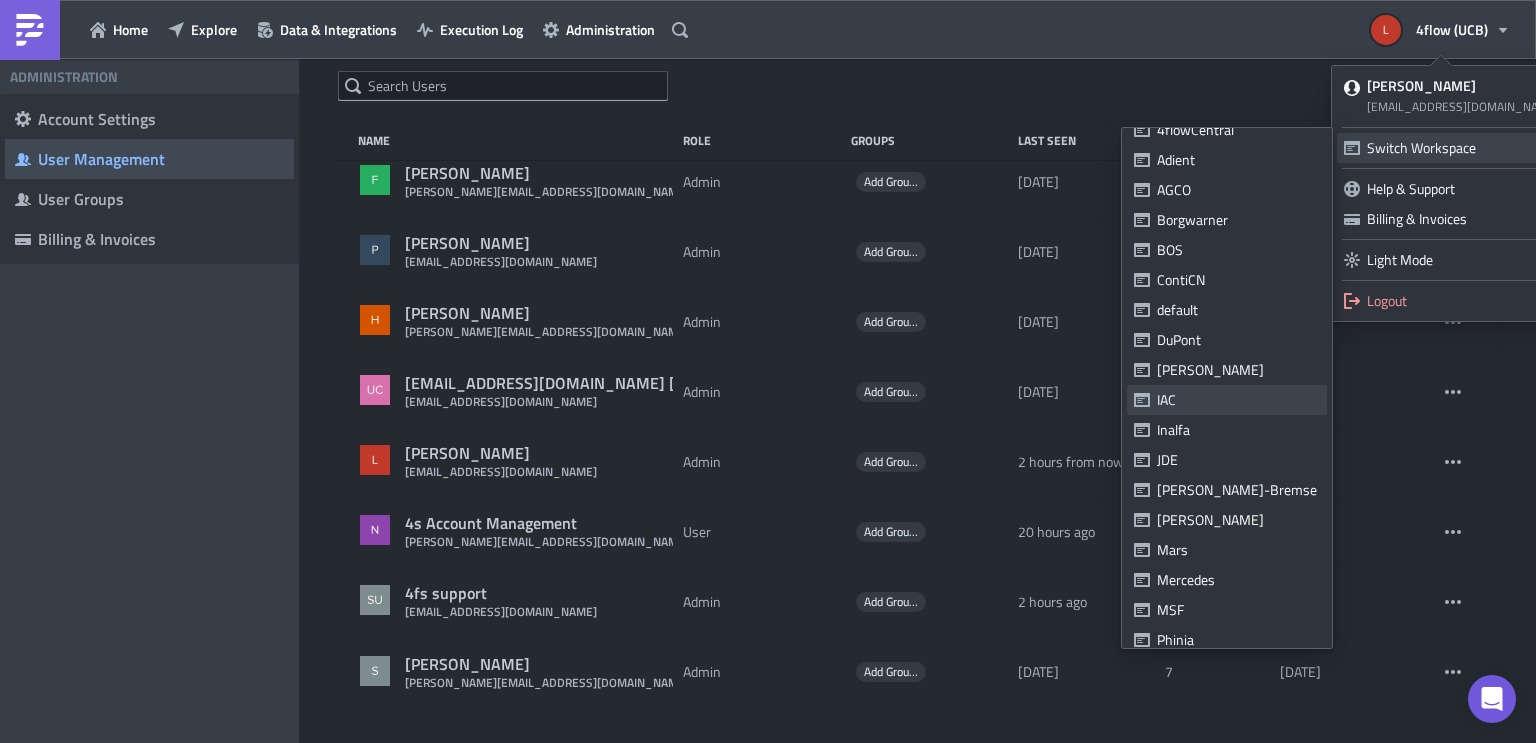 scroll, scrollTop: 240, scrollLeft: 0, axis: vertical 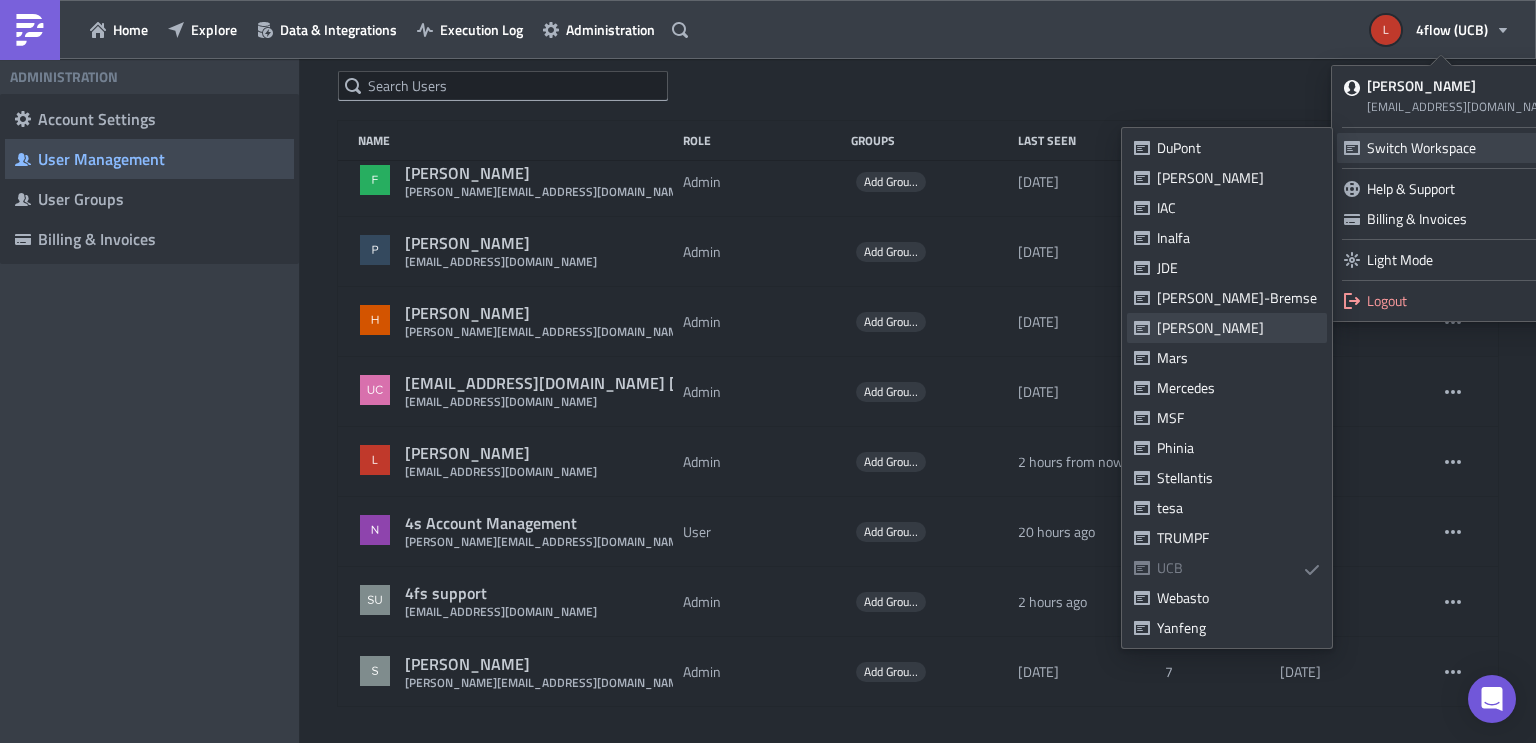 click on "Lear" at bounding box center [1238, 328] 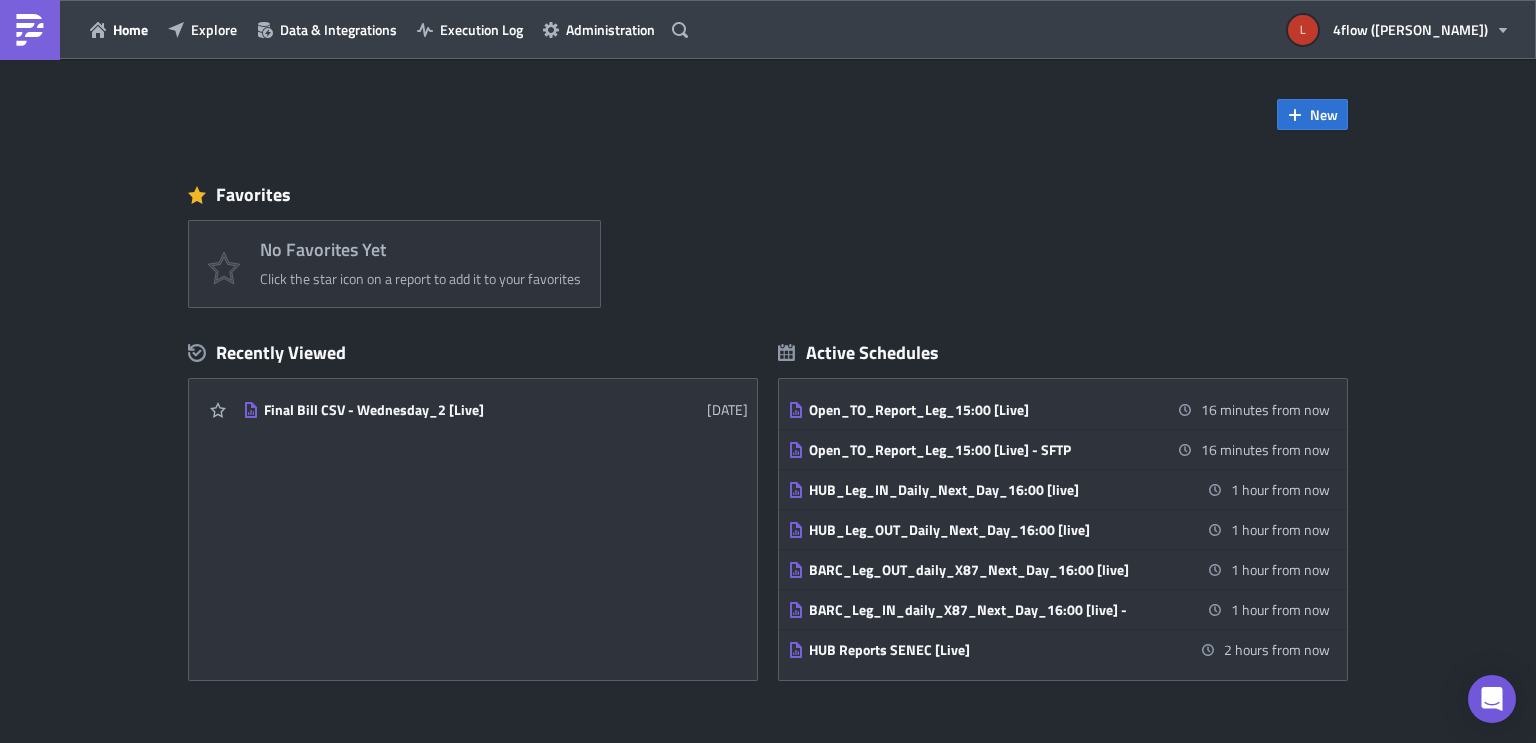 scroll, scrollTop: 0, scrollLeft: 0, axis: both 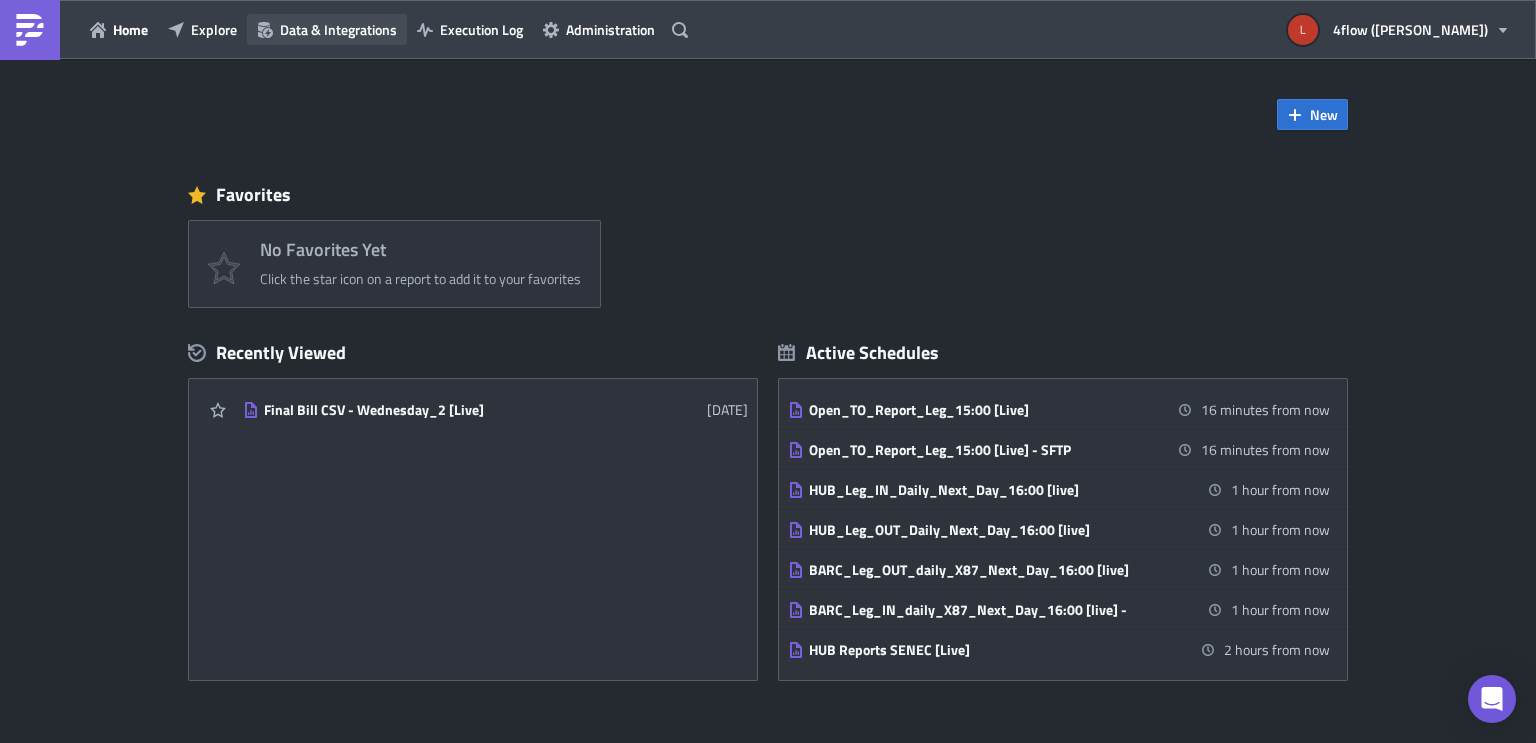 click on "Data & Integrations" at bounding box center [338, 29] 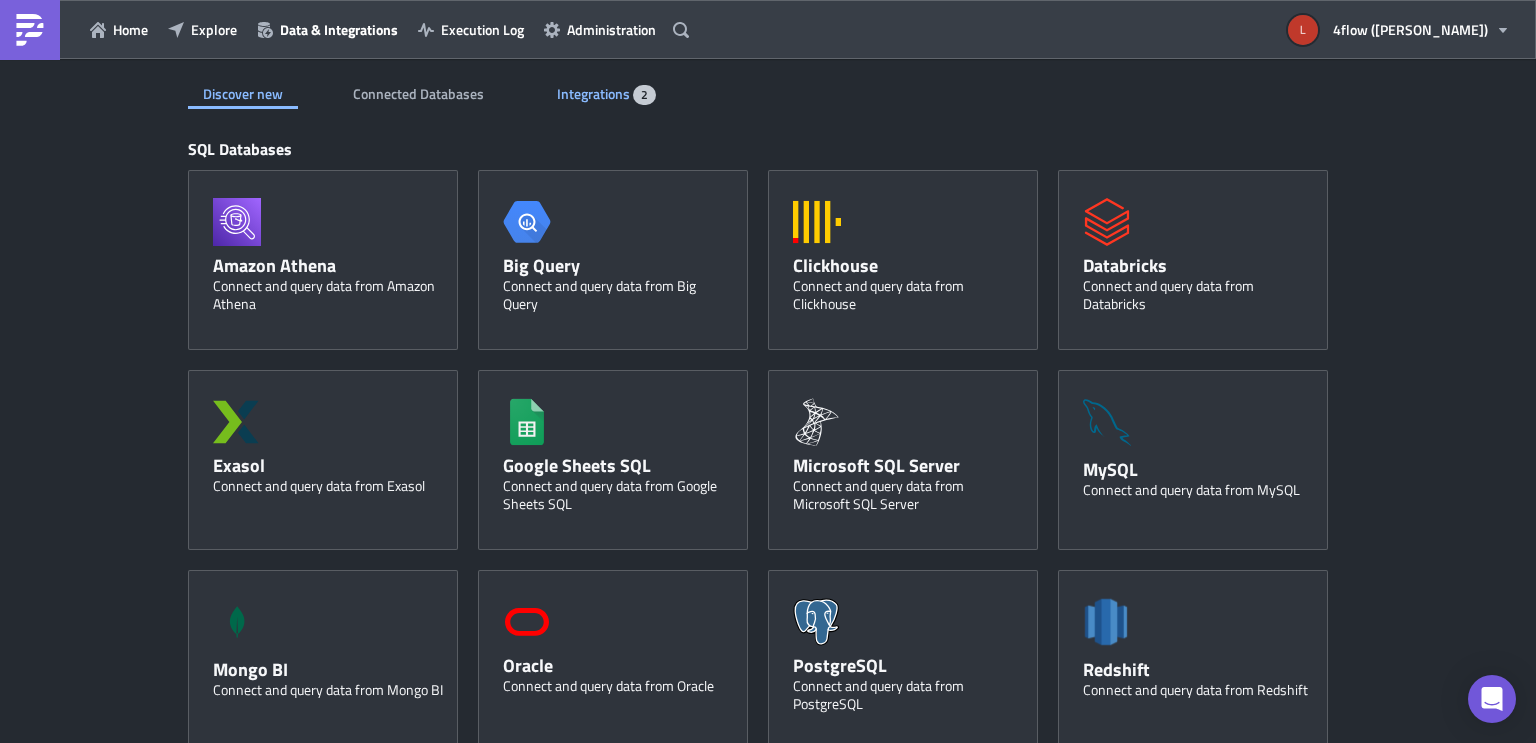 click on "Integrations   2" at bounding box center [606, 94] 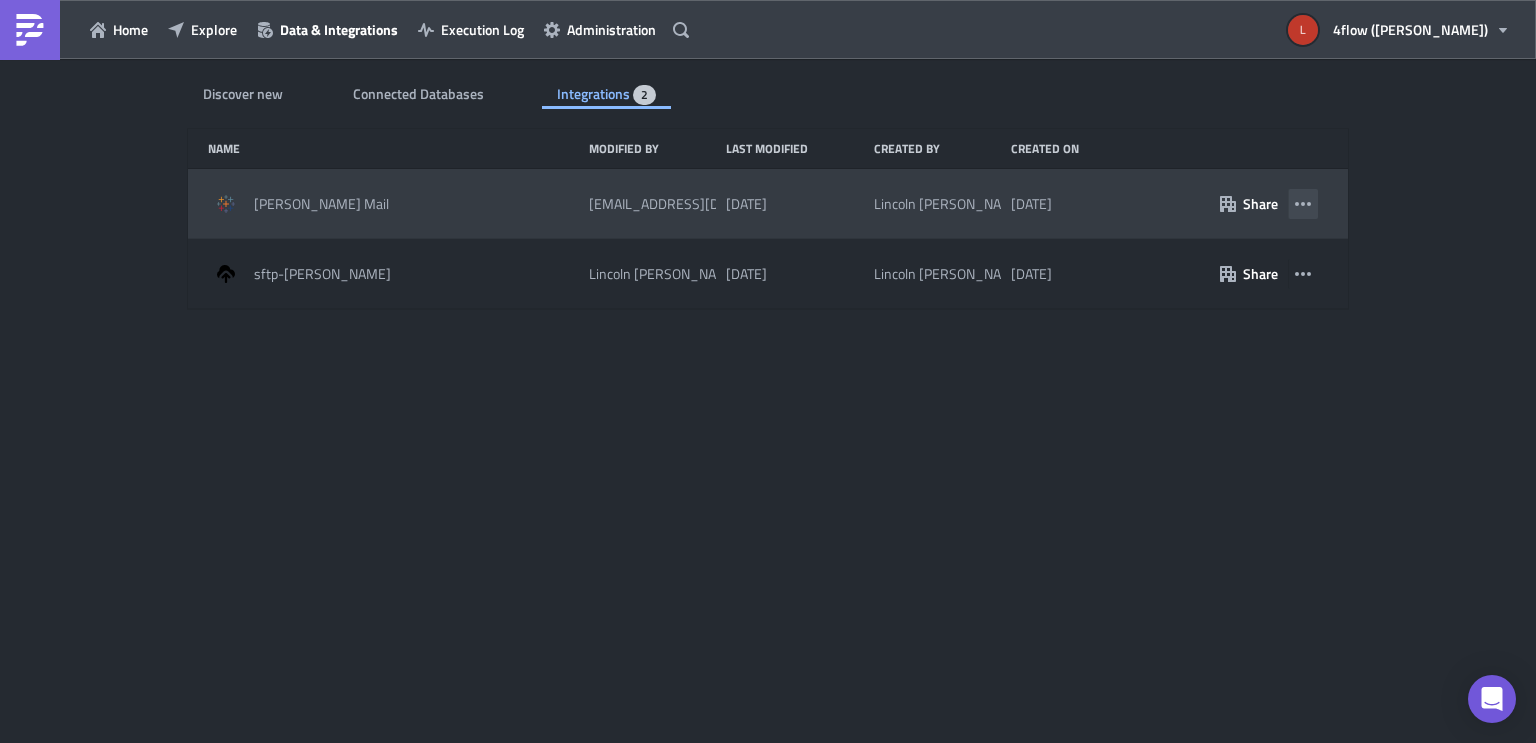click at bounding box center (1303, 204) 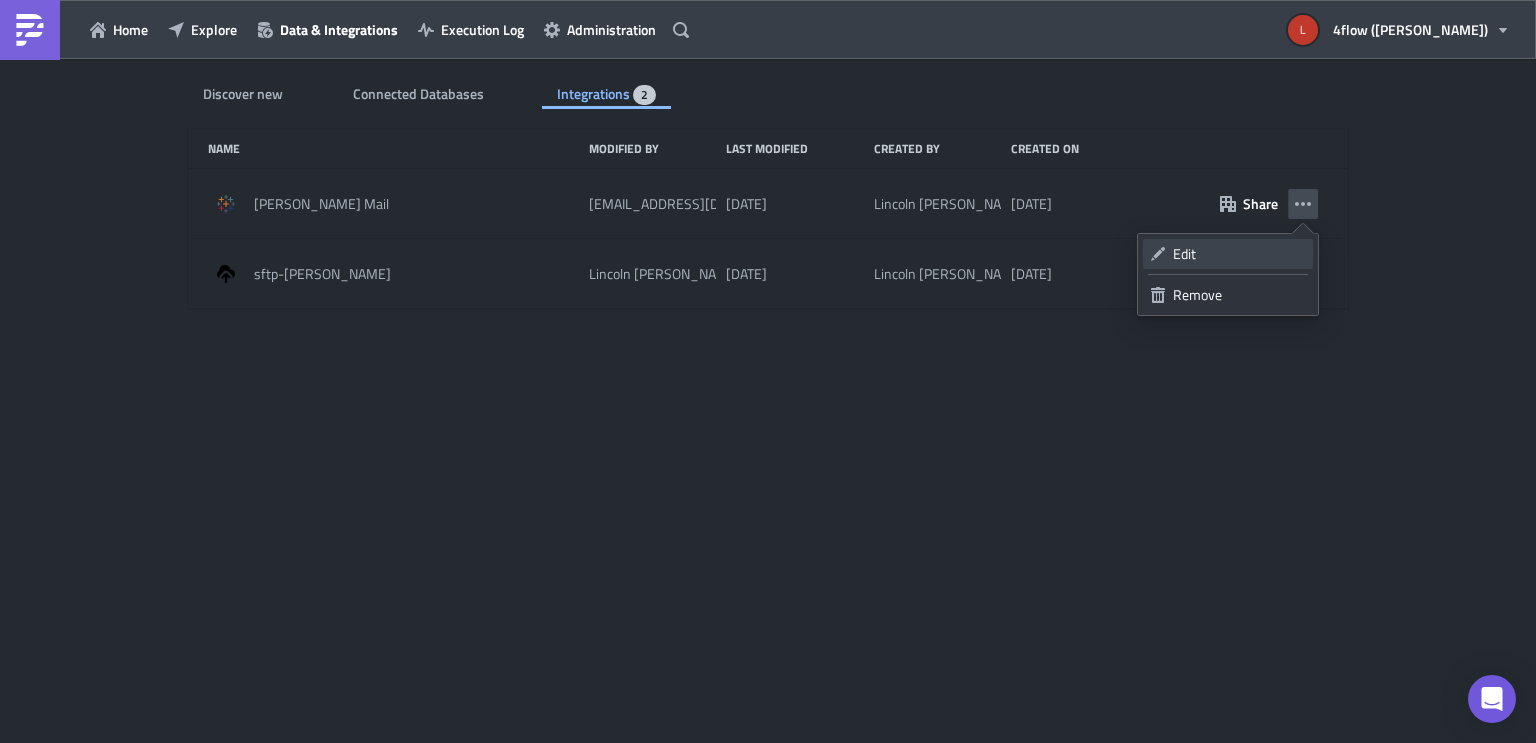 click on "Edit" at bounding box center [1239, 254] 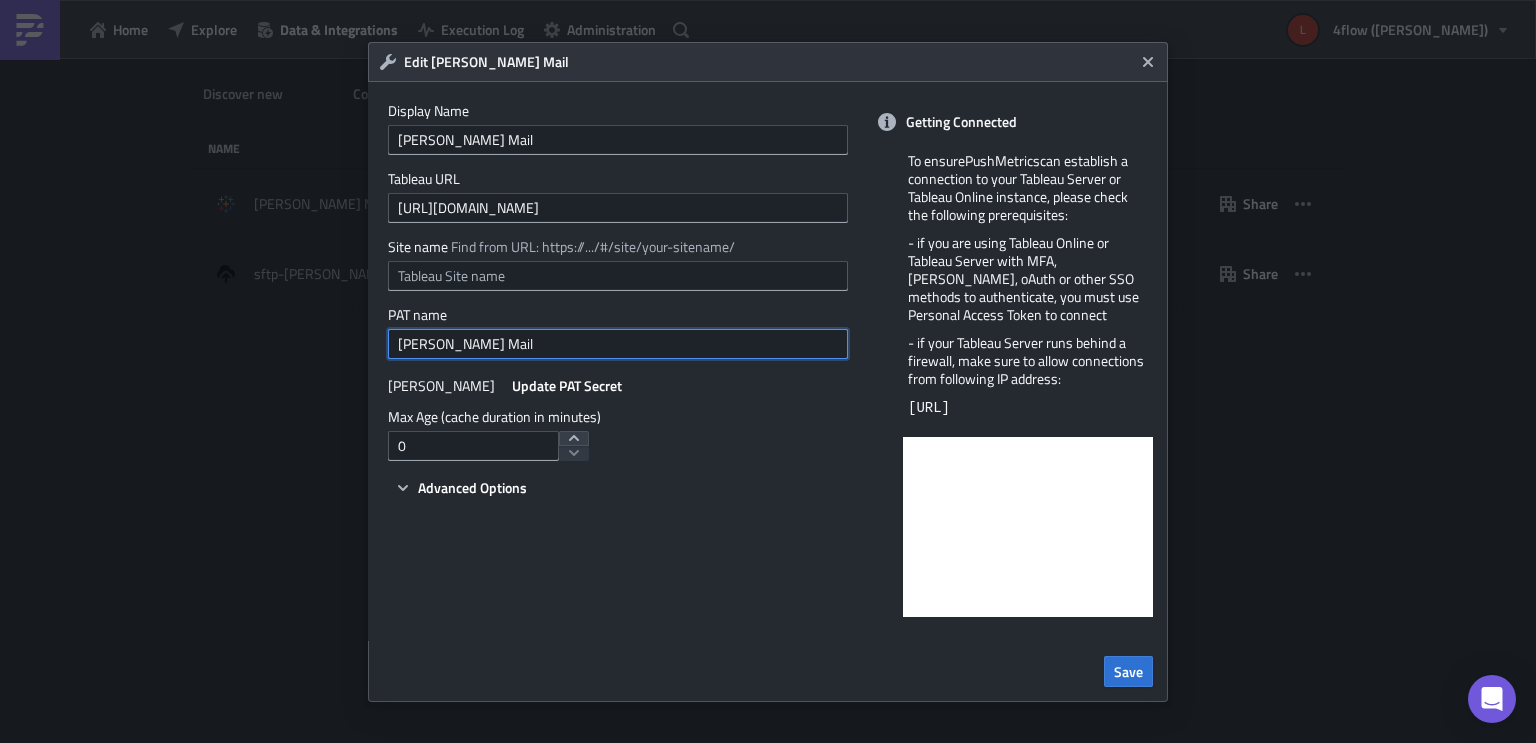 click on "[PERSON_NAME] Mail" at bounding box center [618, 344] 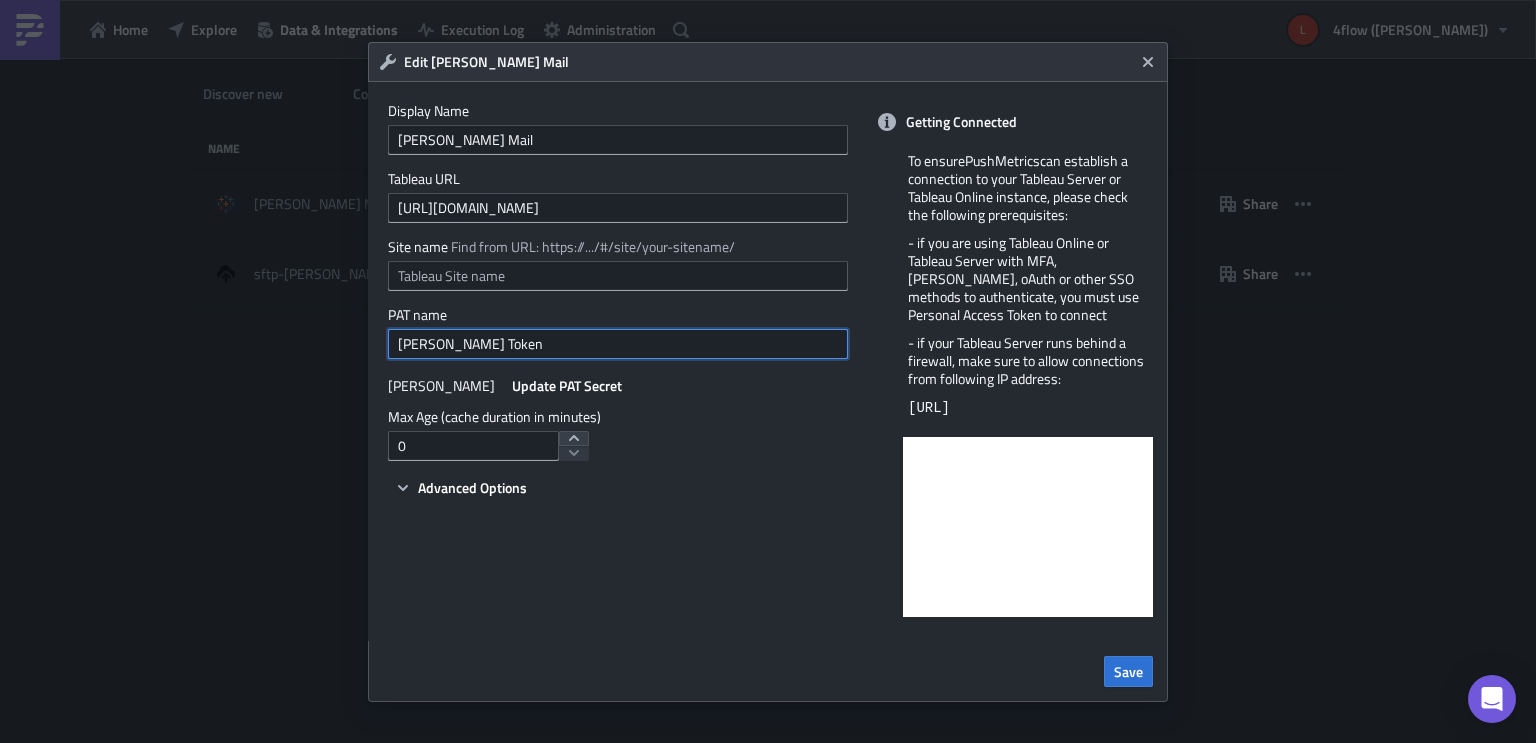 type on "[PERSON_NAME] Token" 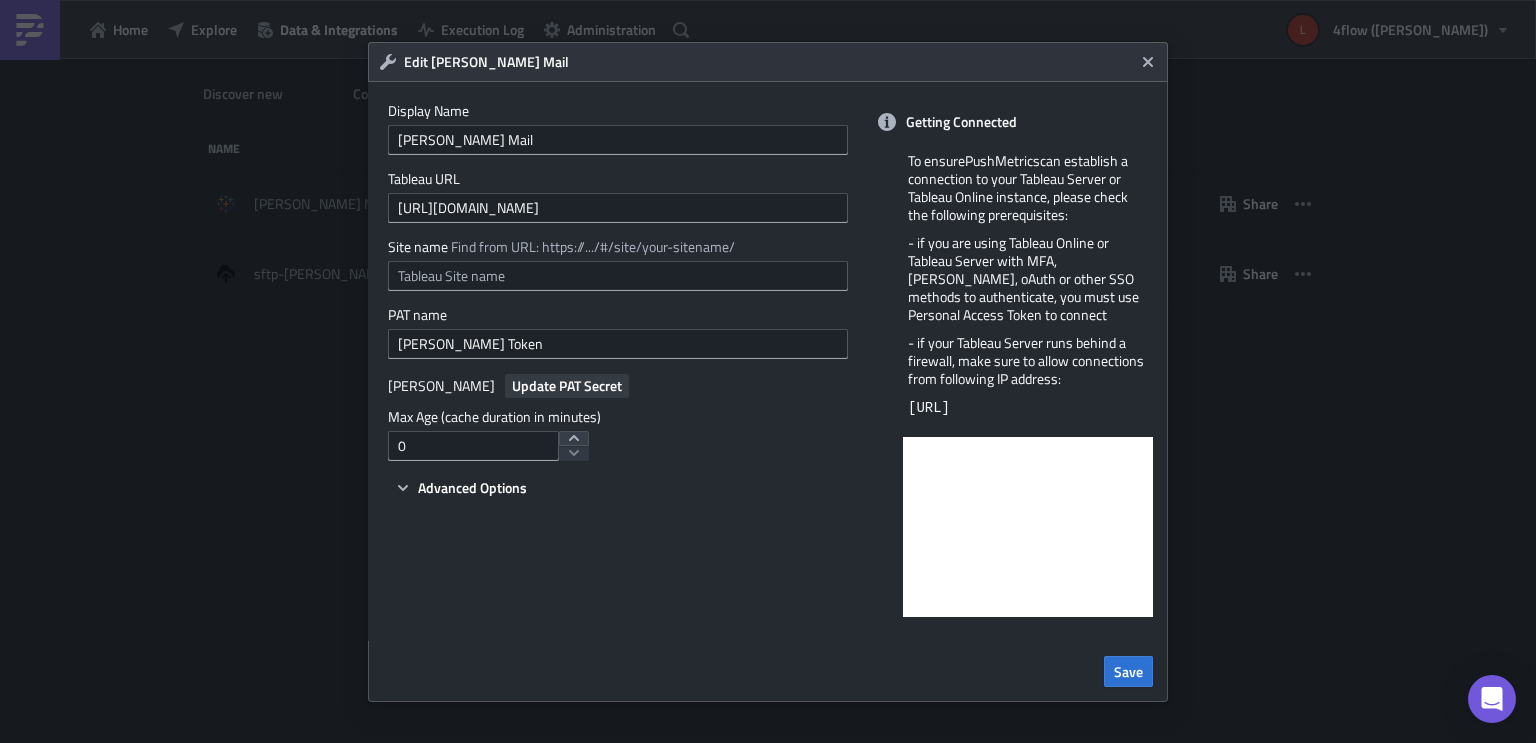 click on "Update PAT Secret" at bounding box center [567, 385] 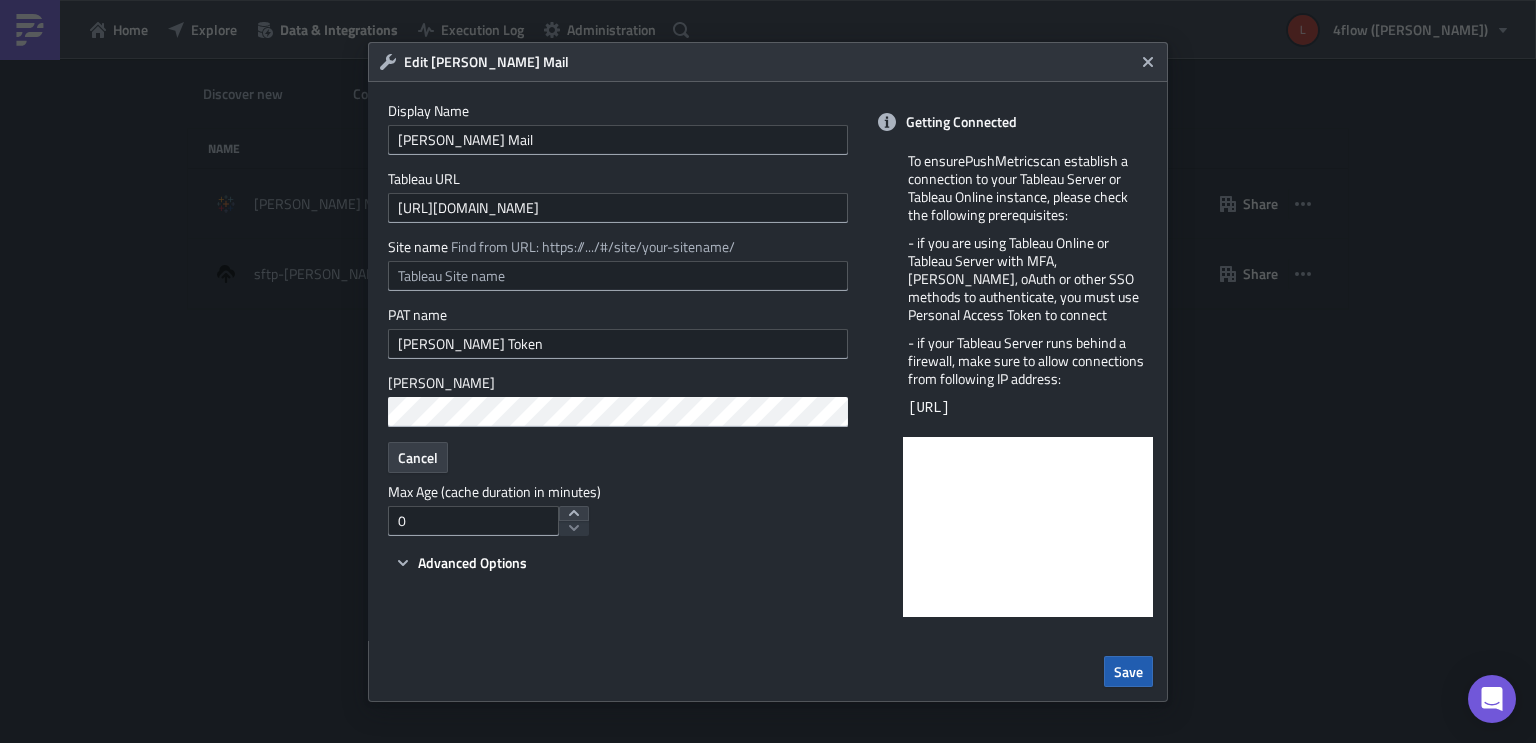 click on "Save" at bounding box center [1128, 671] 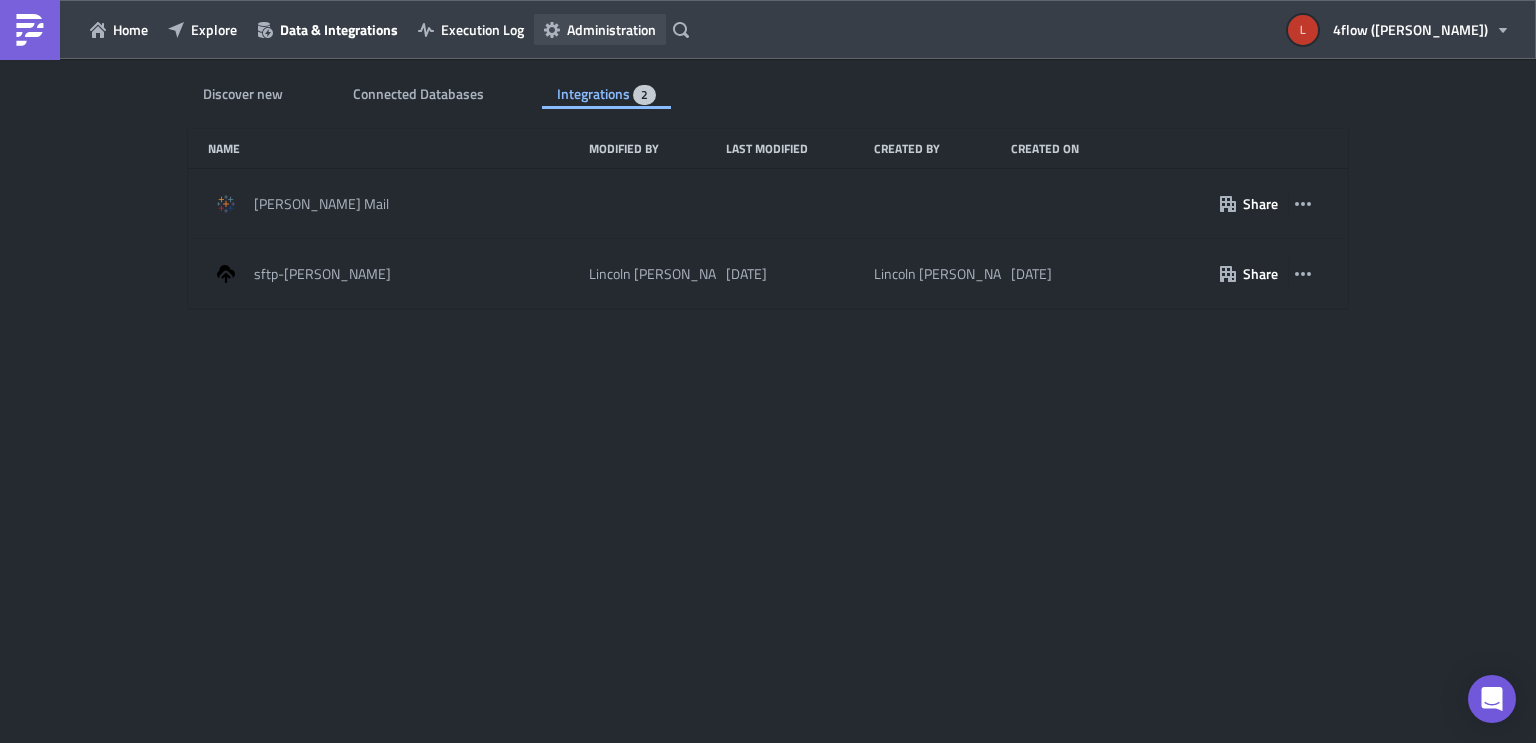click on "Administration" at bounding box center [611, 29] 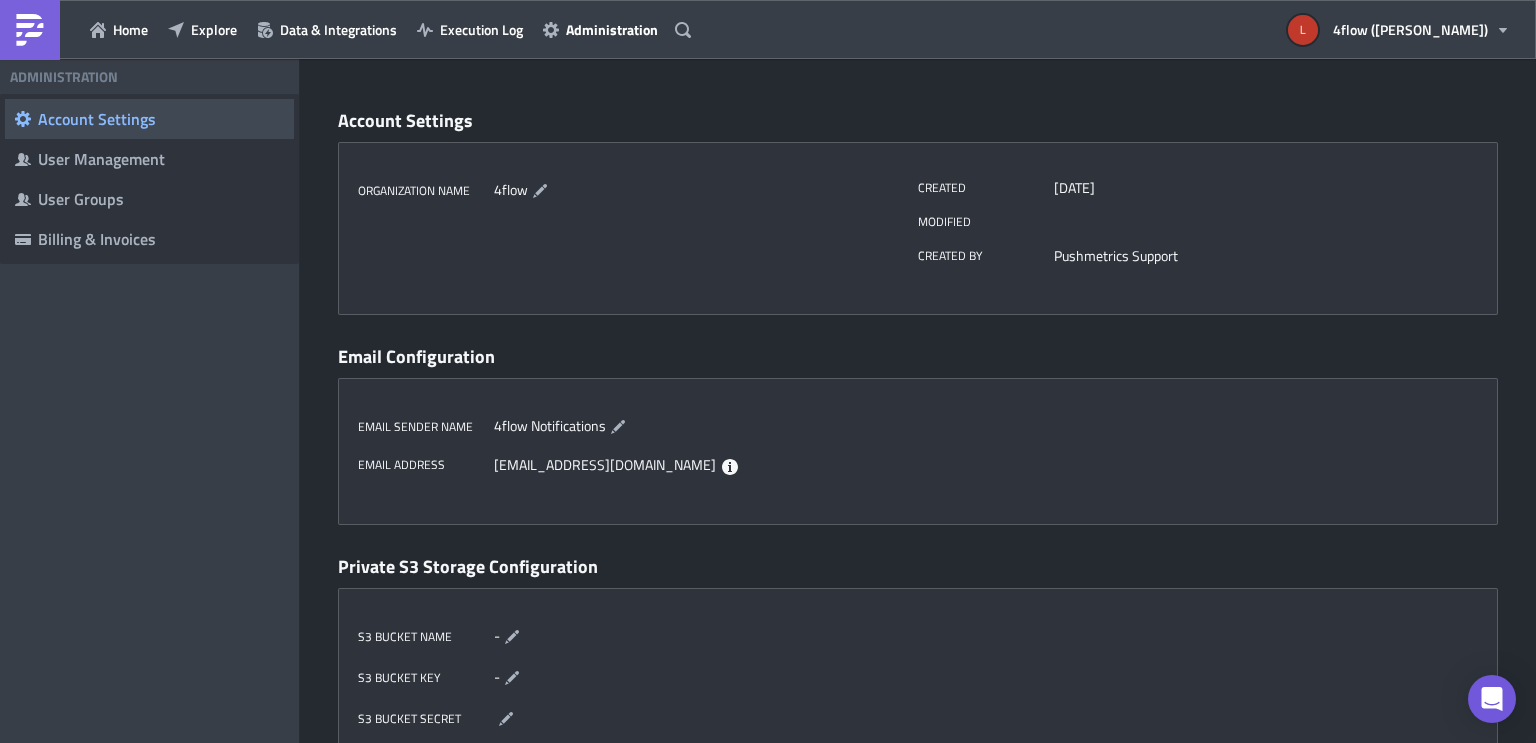 type 